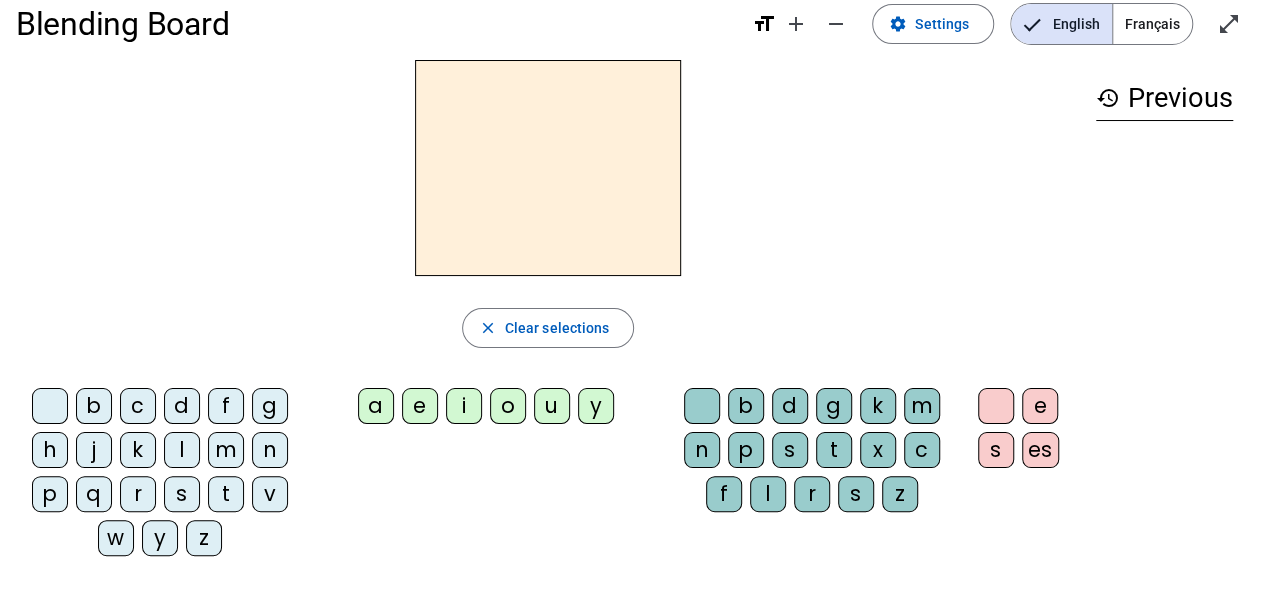 scroll, scrollTop: 0, scrollLeft: 0, axis: both 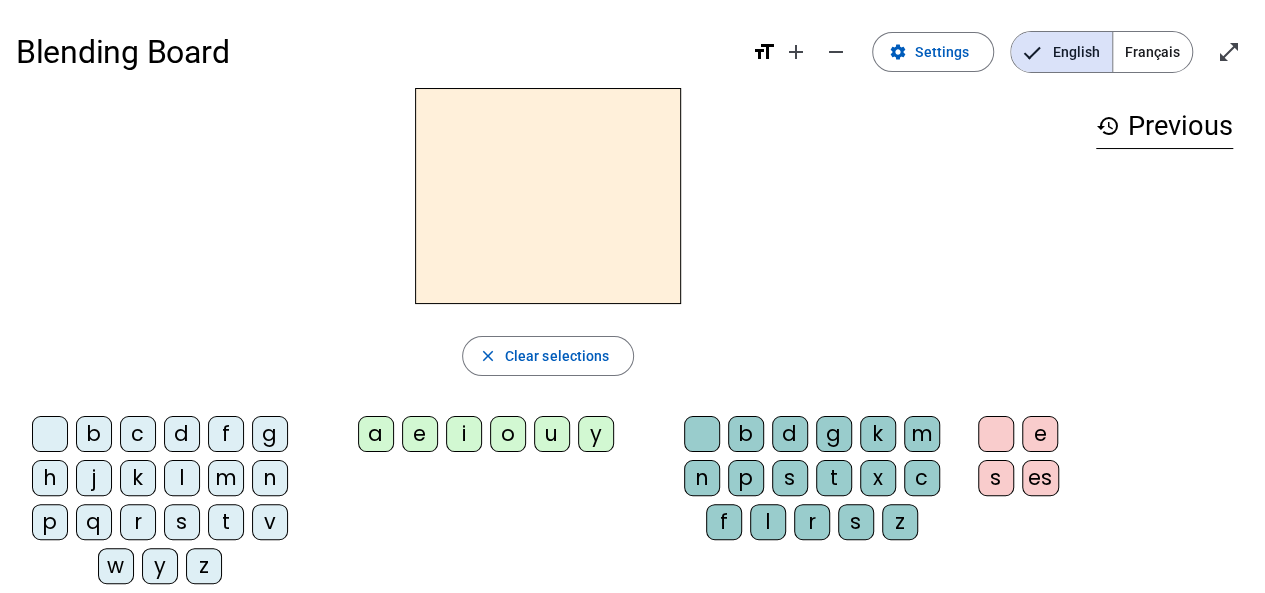 click at bounding box center (548, 196) 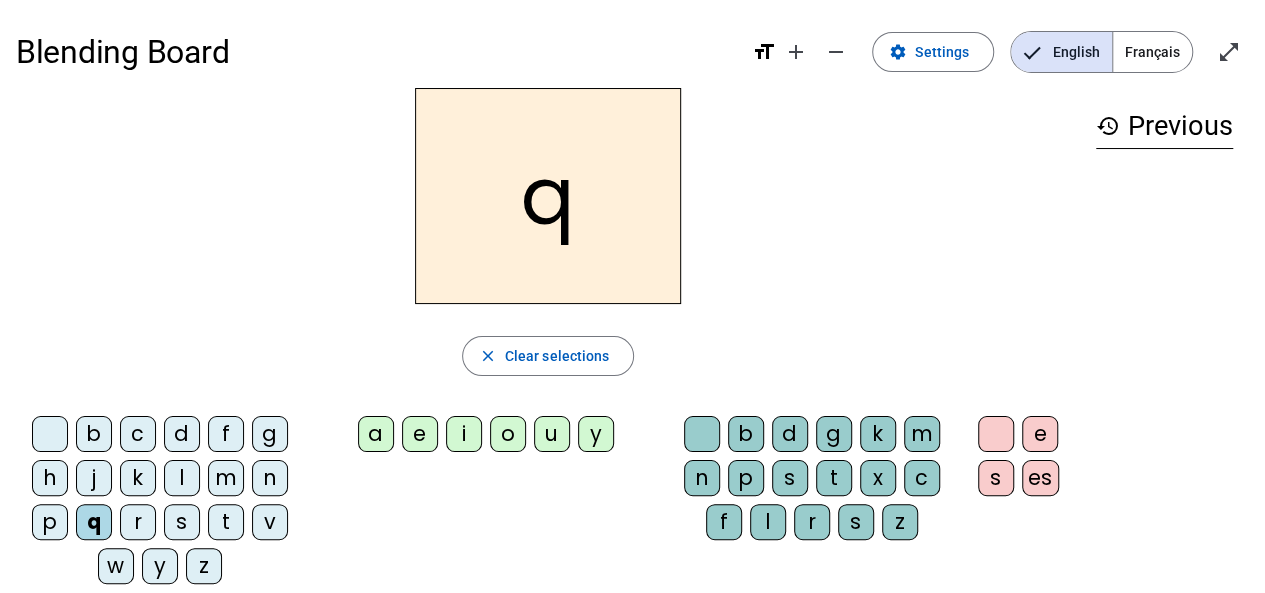 click on "u" at bounding box center (376, 434) 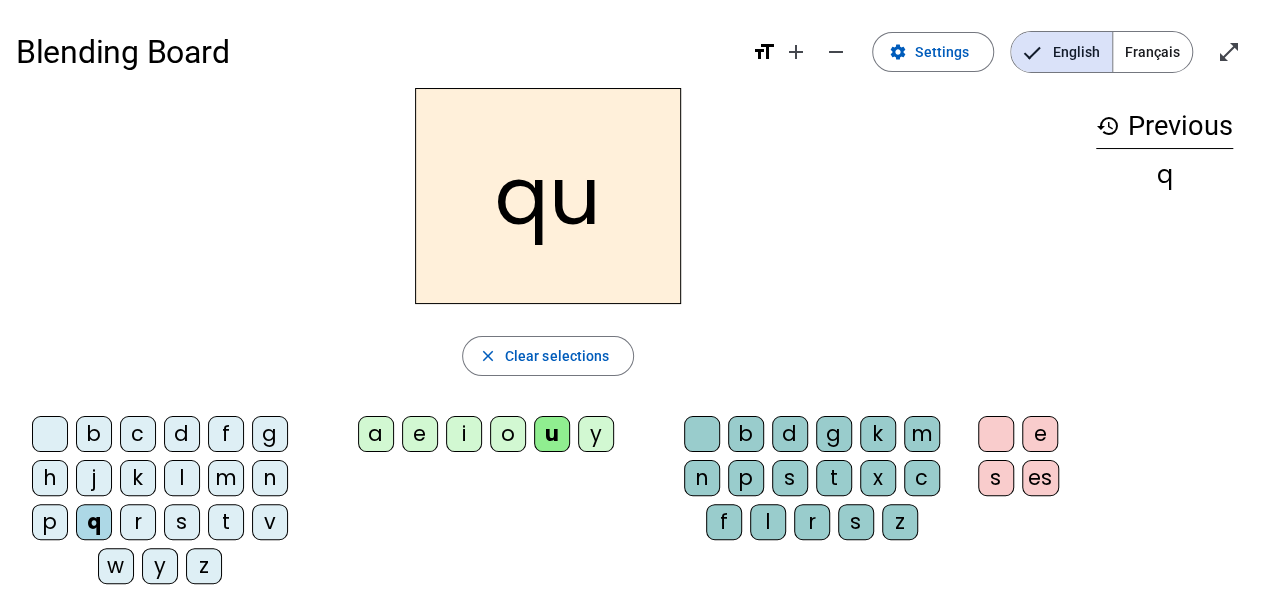 click on "i" at bounding box center (376, 434) 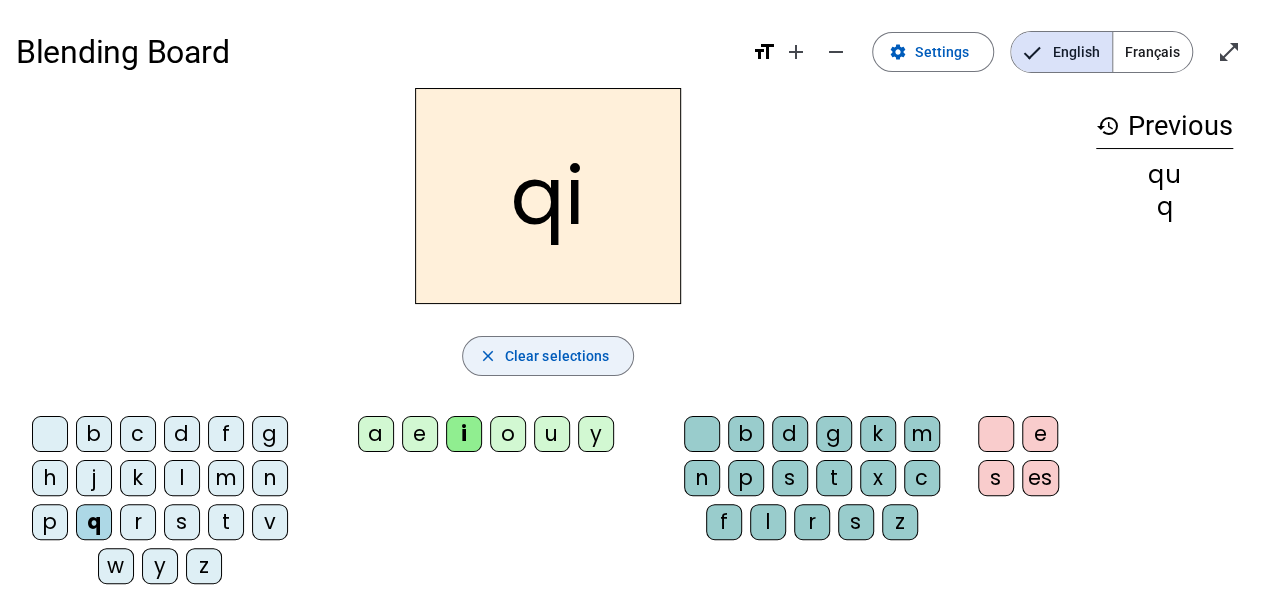 click on "Clear selections" at bounding box center [557, 356] 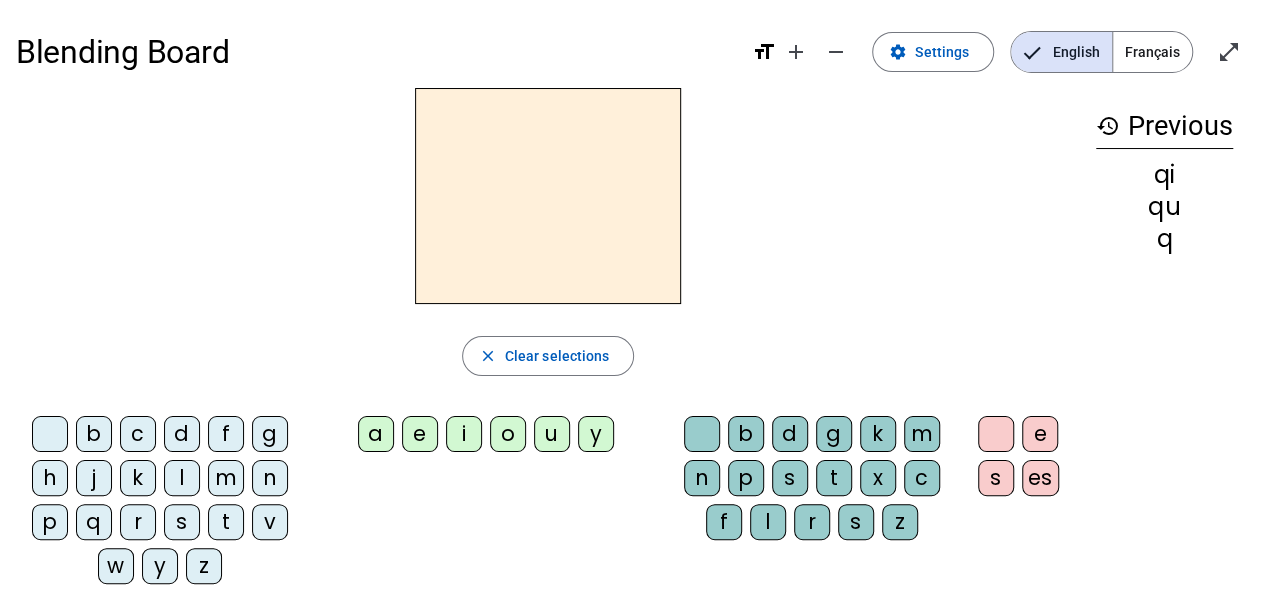 click on "qu" at bounding box center [1164, 207] 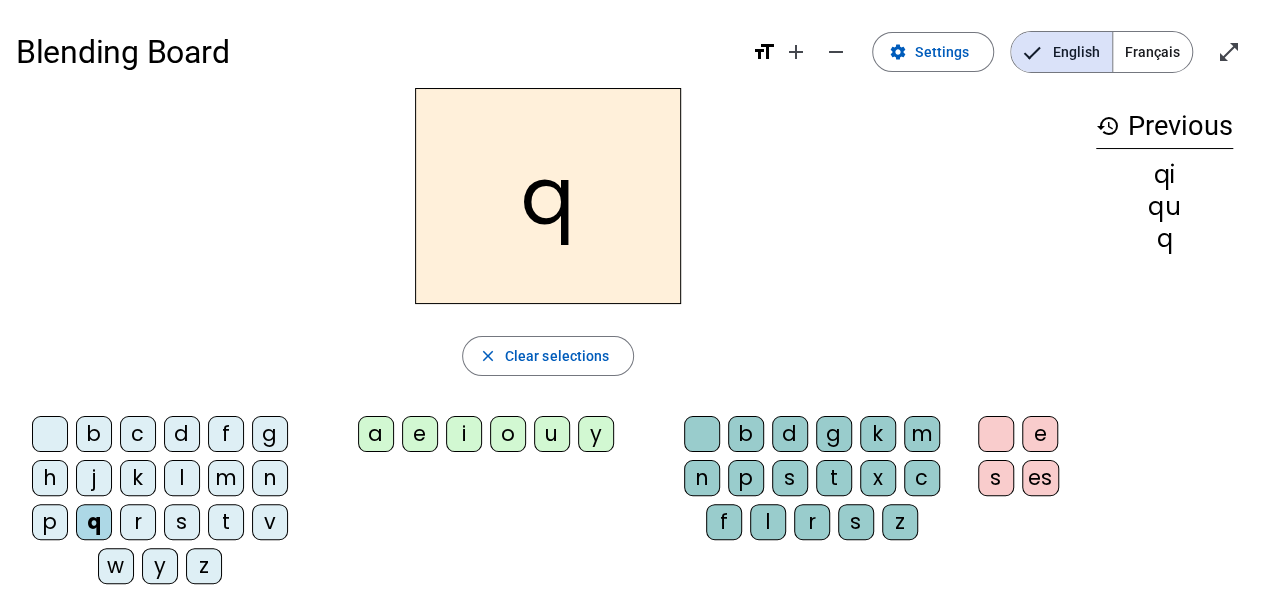 click on "u" at bounding box center (376, 434) 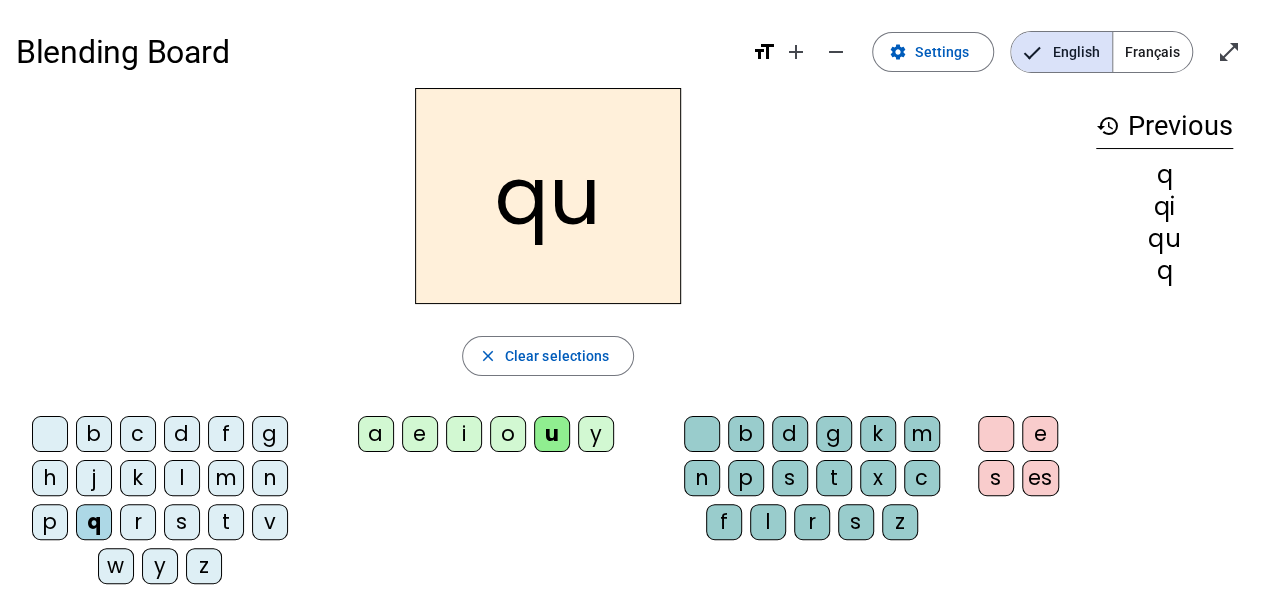 click on "i" at bounding box center [376, 434] 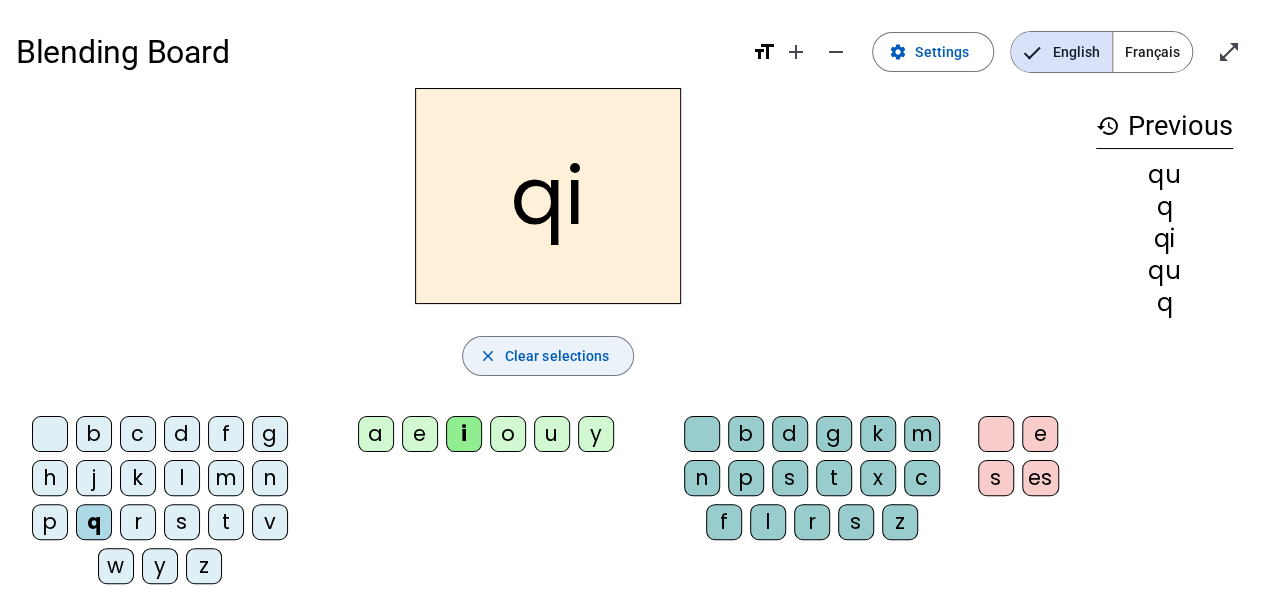 click on "Clear selections" at bounding box center [557, 356] 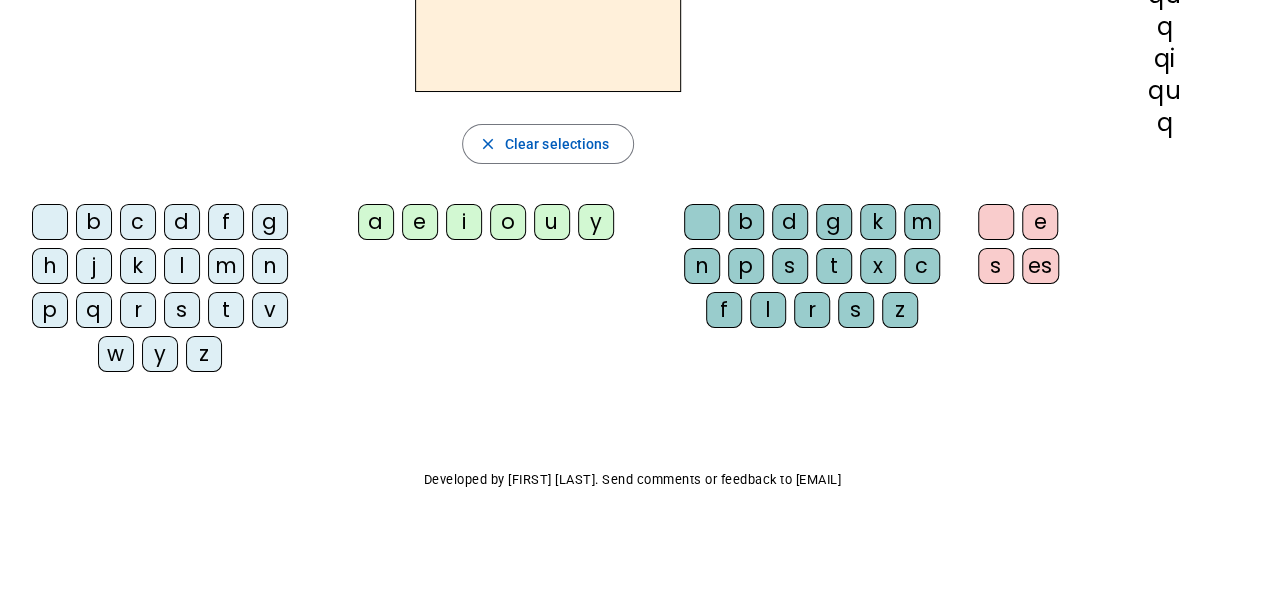 scroll, scrollTop: 0, scrollLeft: 0, axis: both 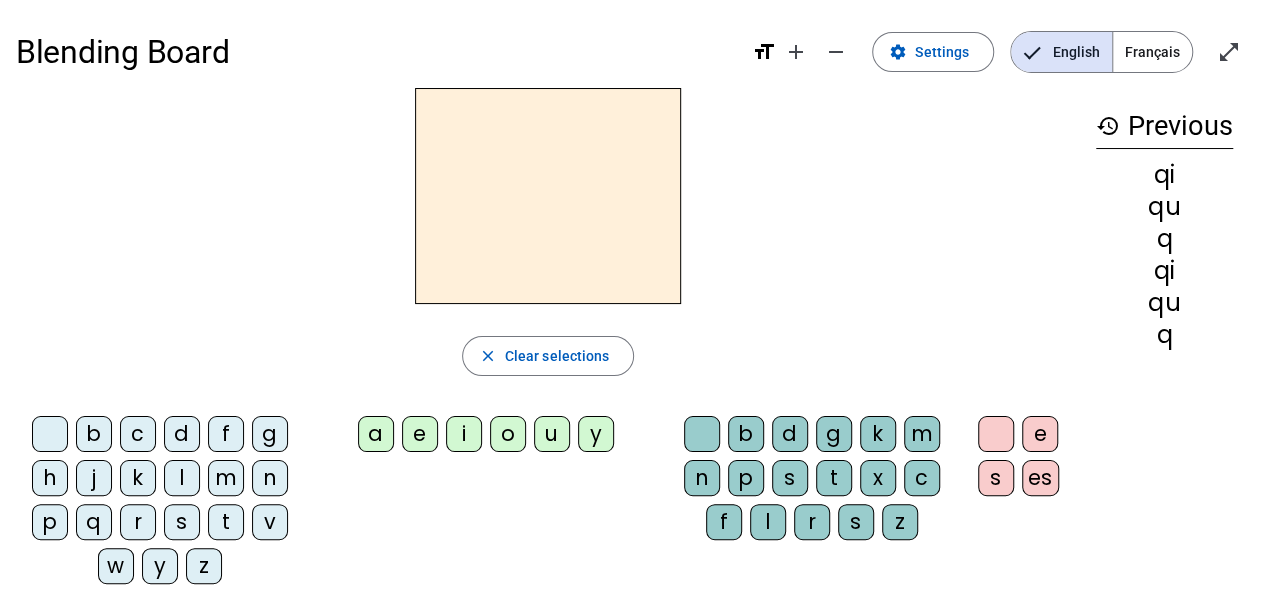 type 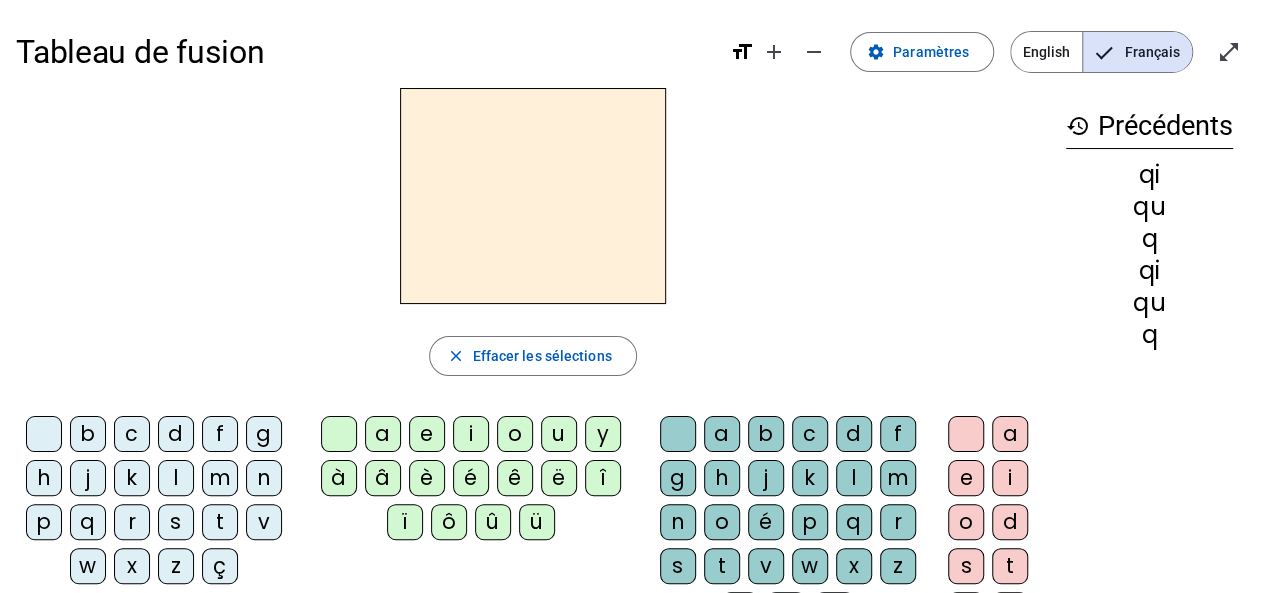 click on "q" at bounding box center [44, 434] 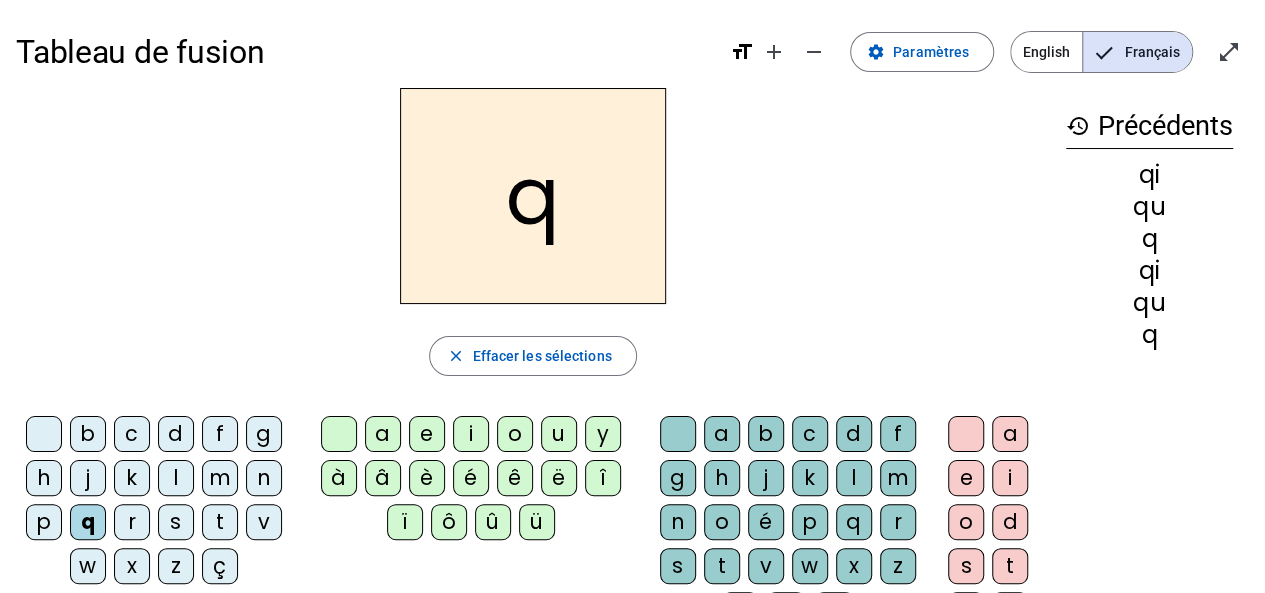 click on "u" at bounding box center [339, 434] 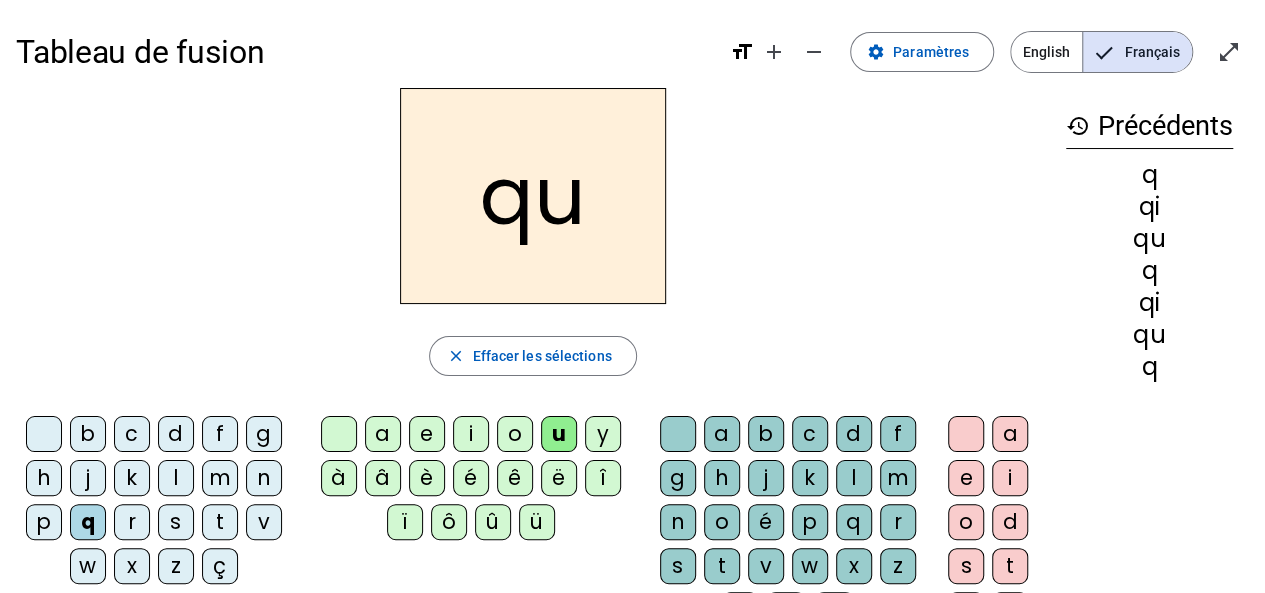 click on "i" at bounding box center (339, 434) 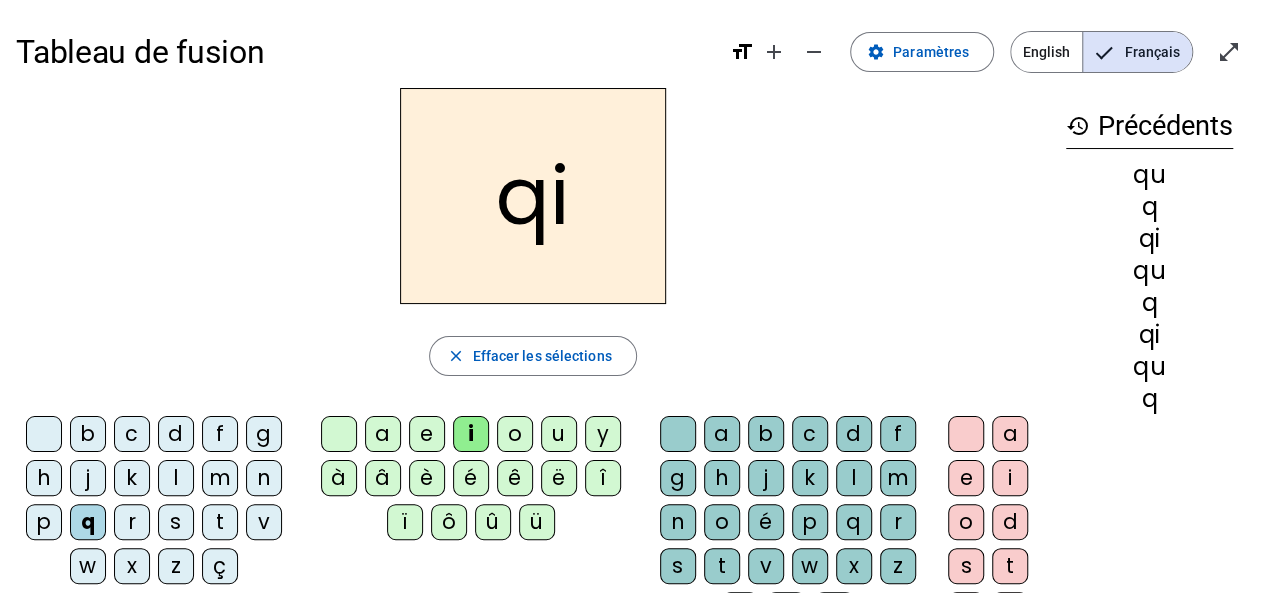drag, startPoint x: 522, startPoint y: 344, endPoint x: 526, endPoint y: 330, distance: 14.56022 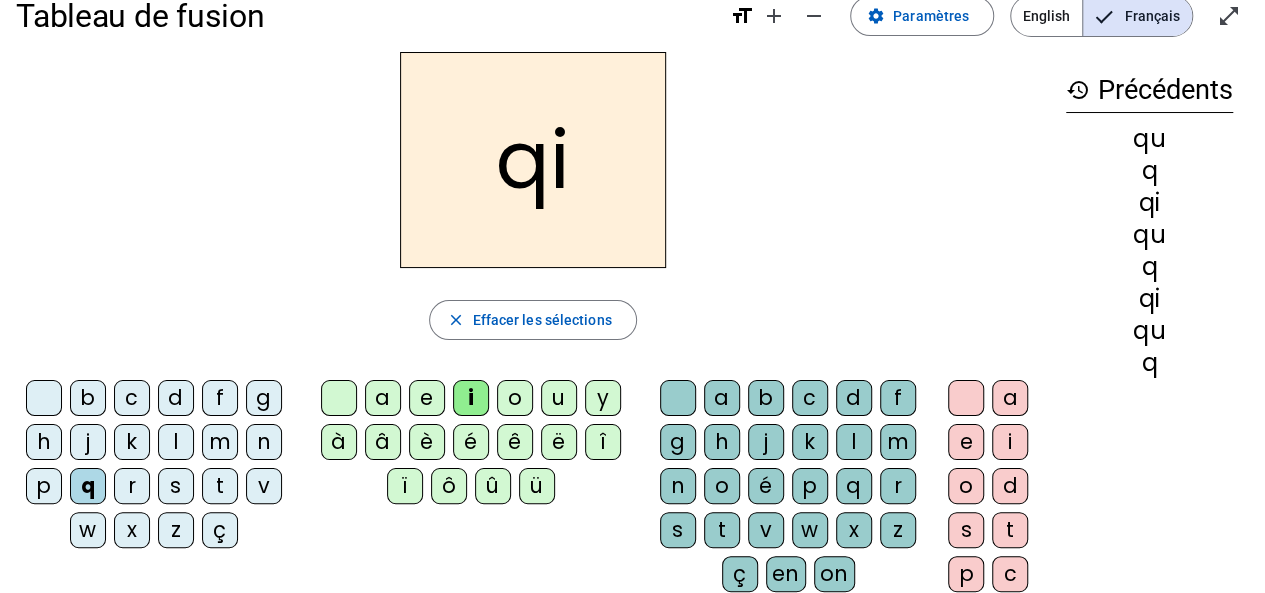 scroll, scrollTop: 0, scrollLeft: 0, axis: both 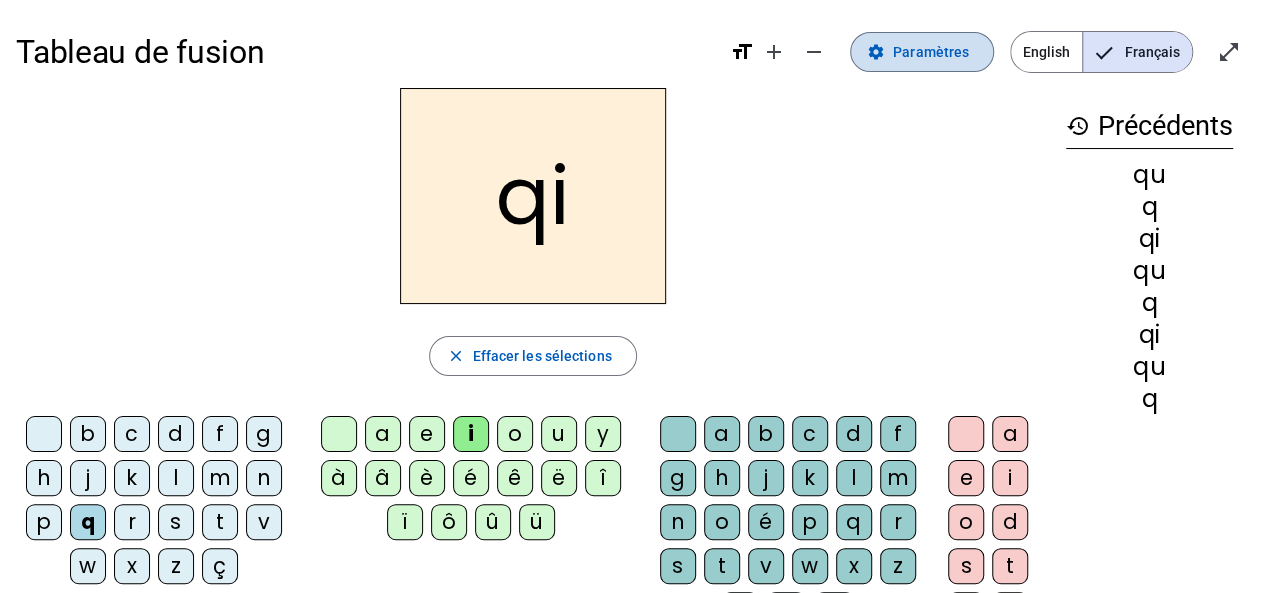 click on "Paramètres" at bounding box center [931, 52] 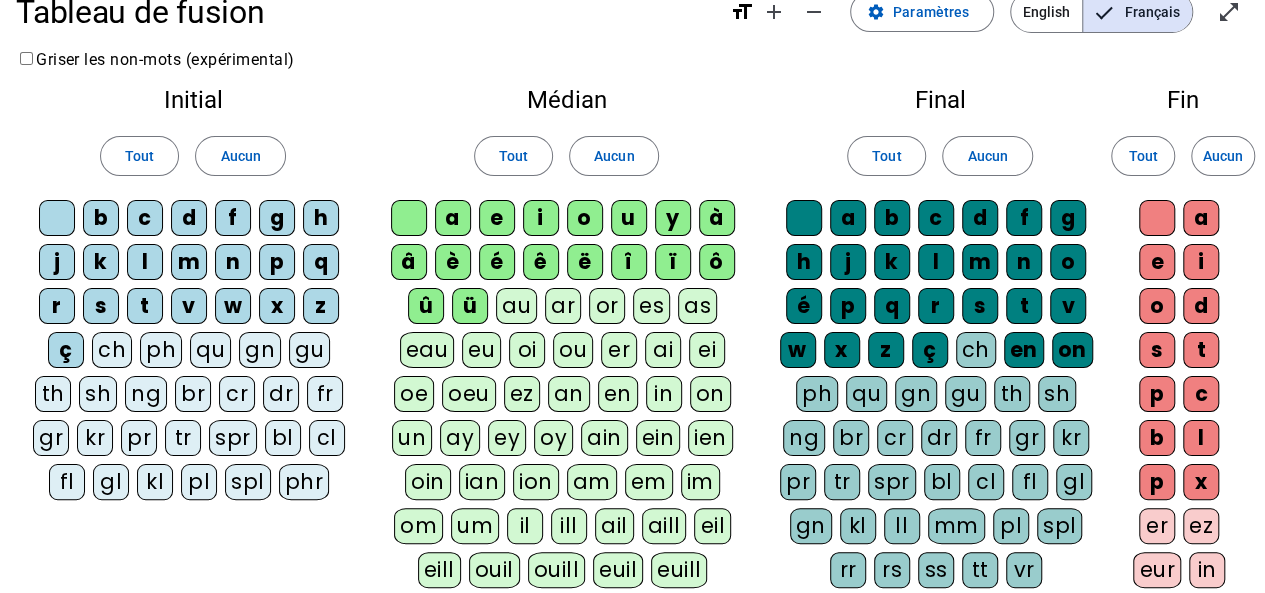scroll, scrollTop: 46, scrollLeft: 0, axis: vertical 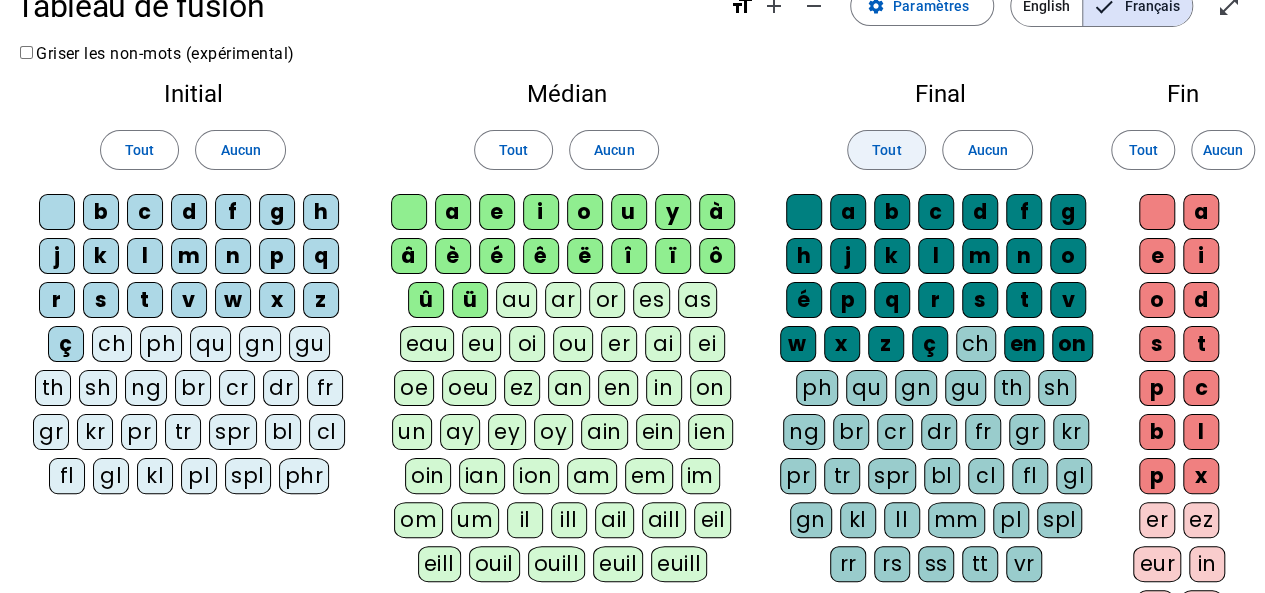 click on "Tout" at bounding box center (886, 150) 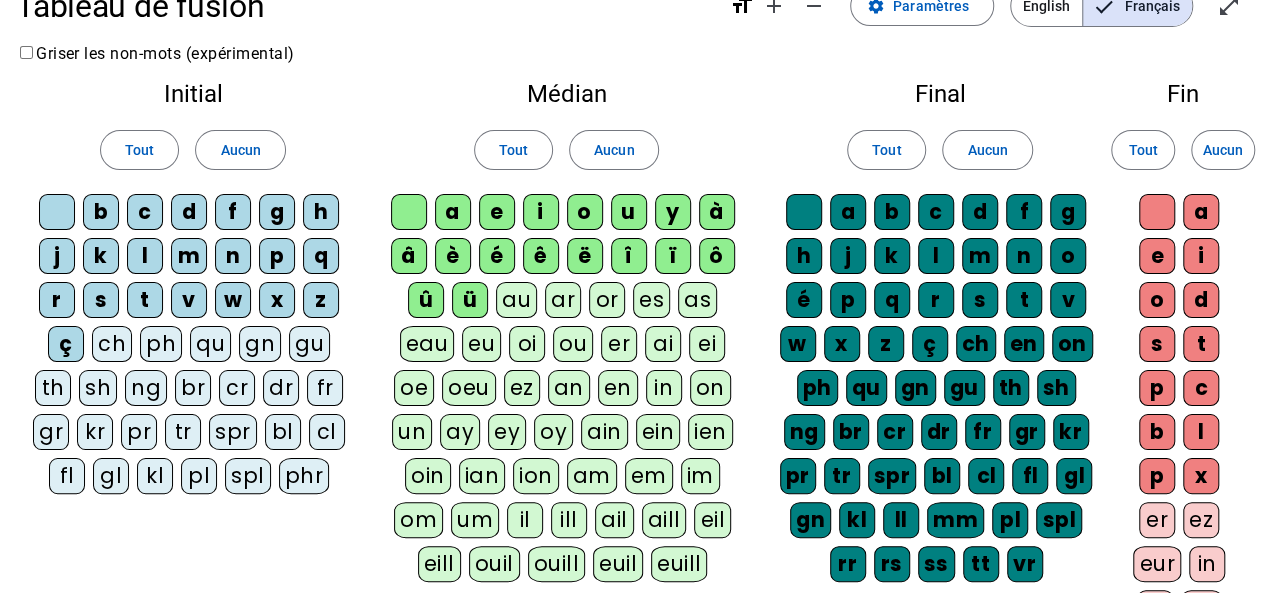 click on "qu" at bounding box center (804, 212) 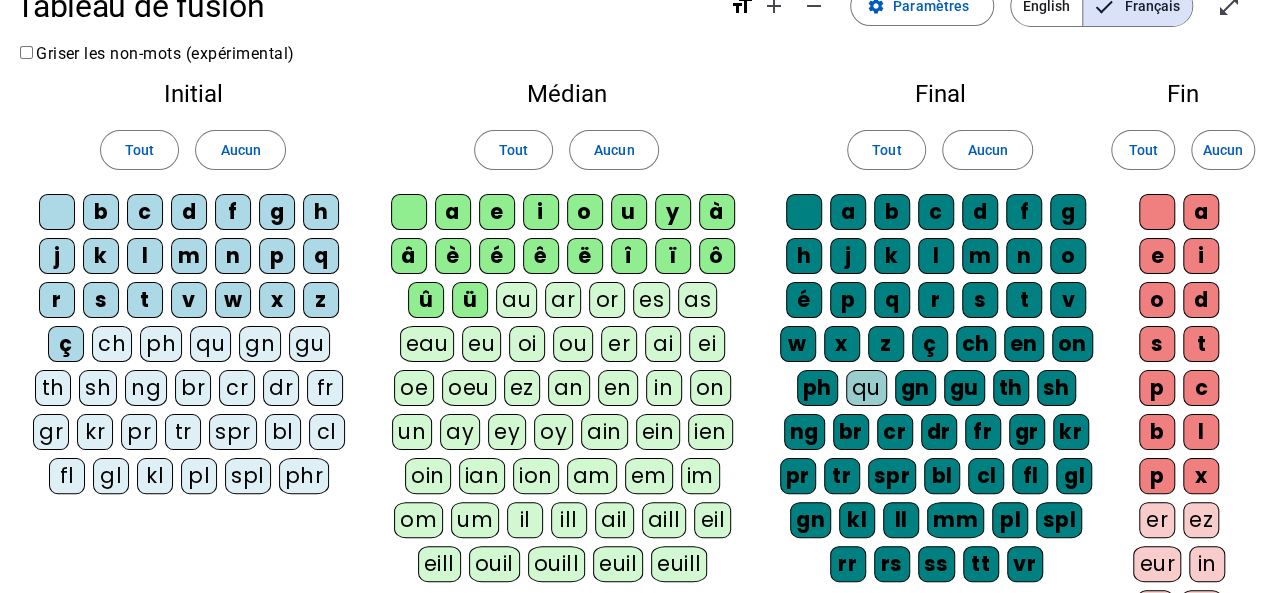 scroll, scrollTop: 0, scrollLeft: 0, axis: both 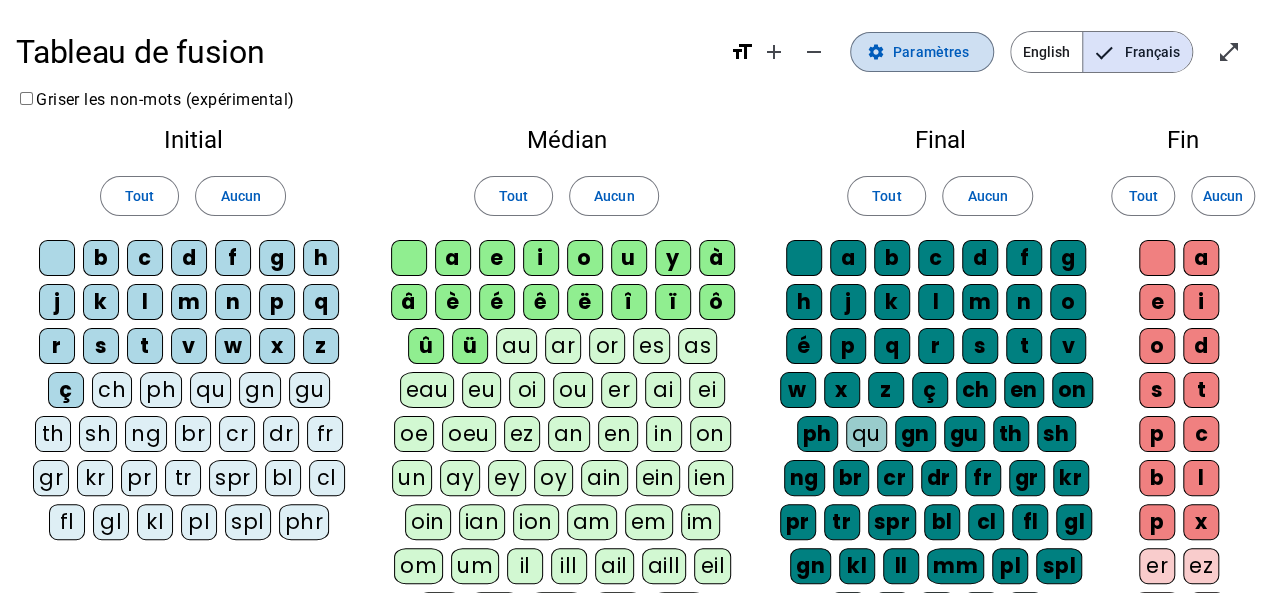 click on "Paramètres" at bounding box center (931, 52) 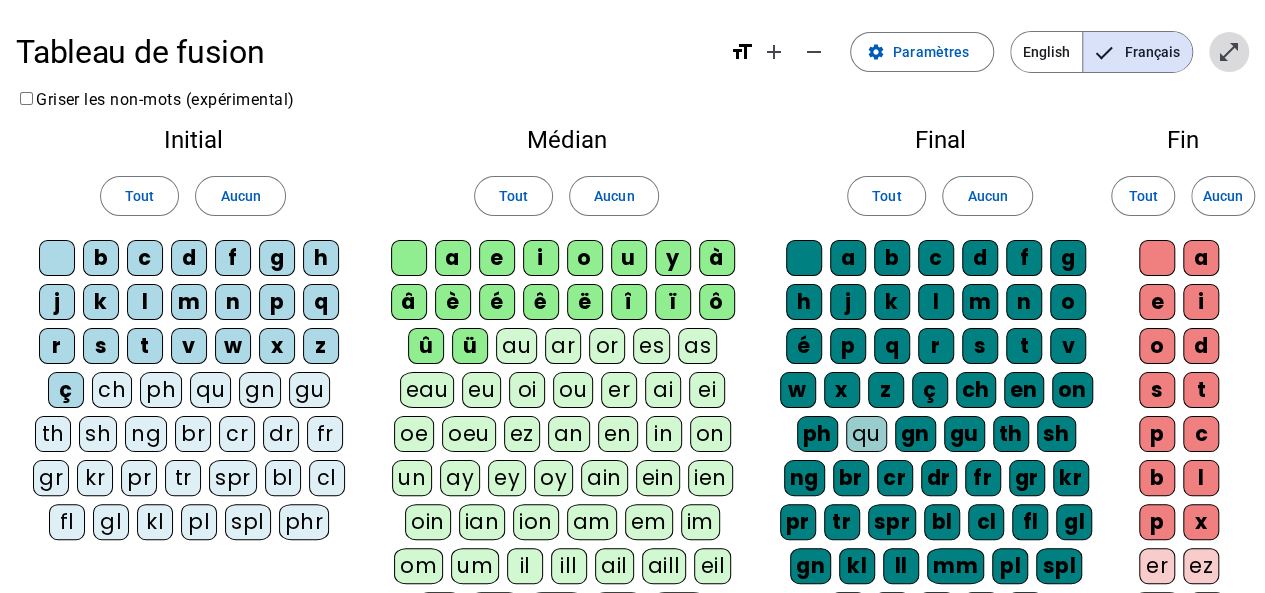 click on "open_in_full" at bounding box center [1229, 52] 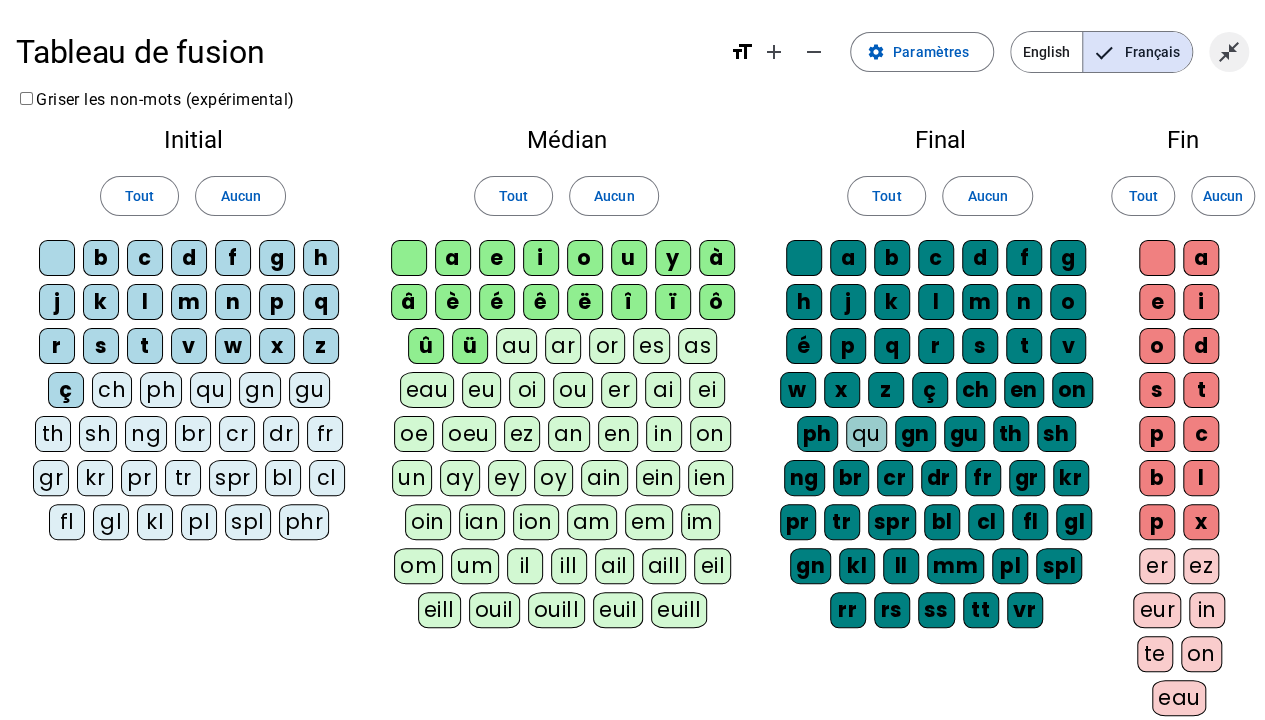 click on "close_fullscreen" at bounding box center [1229, 52] 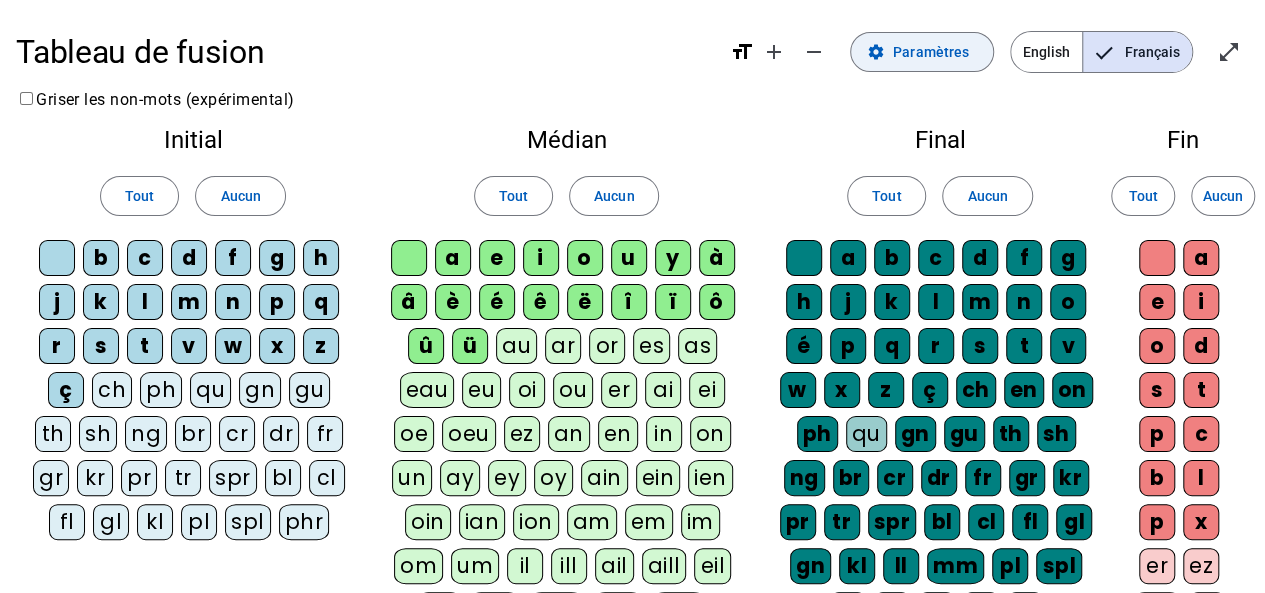 click on "Paramètres" at bounding box center [931, 52] 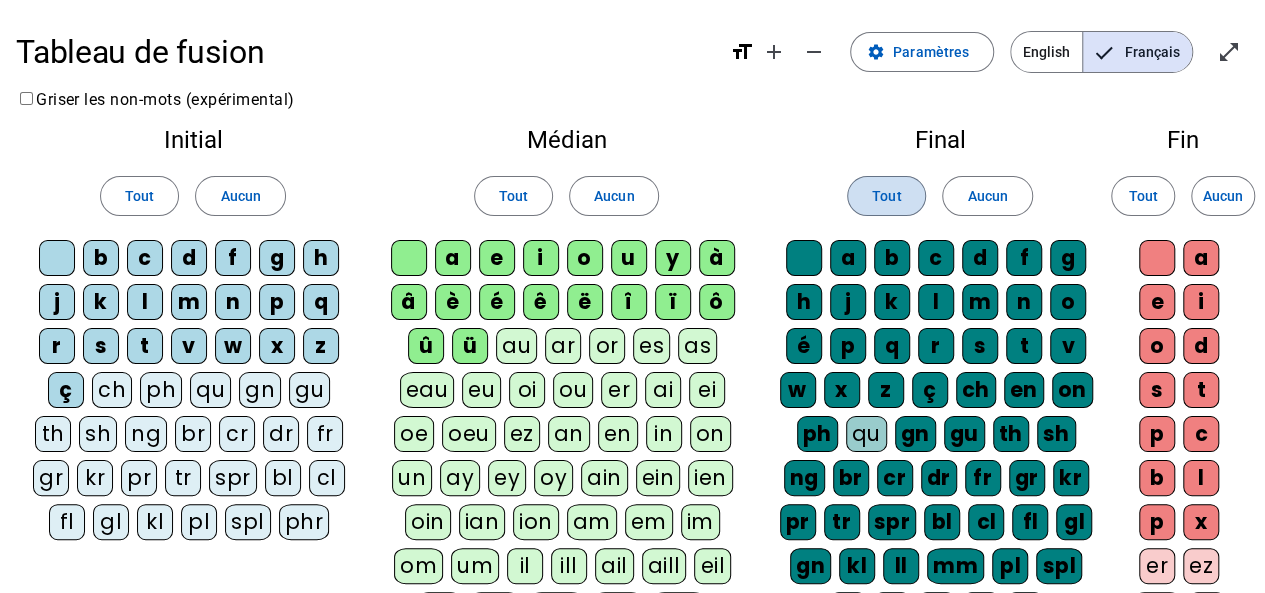 click at bounding box center (886, 196) 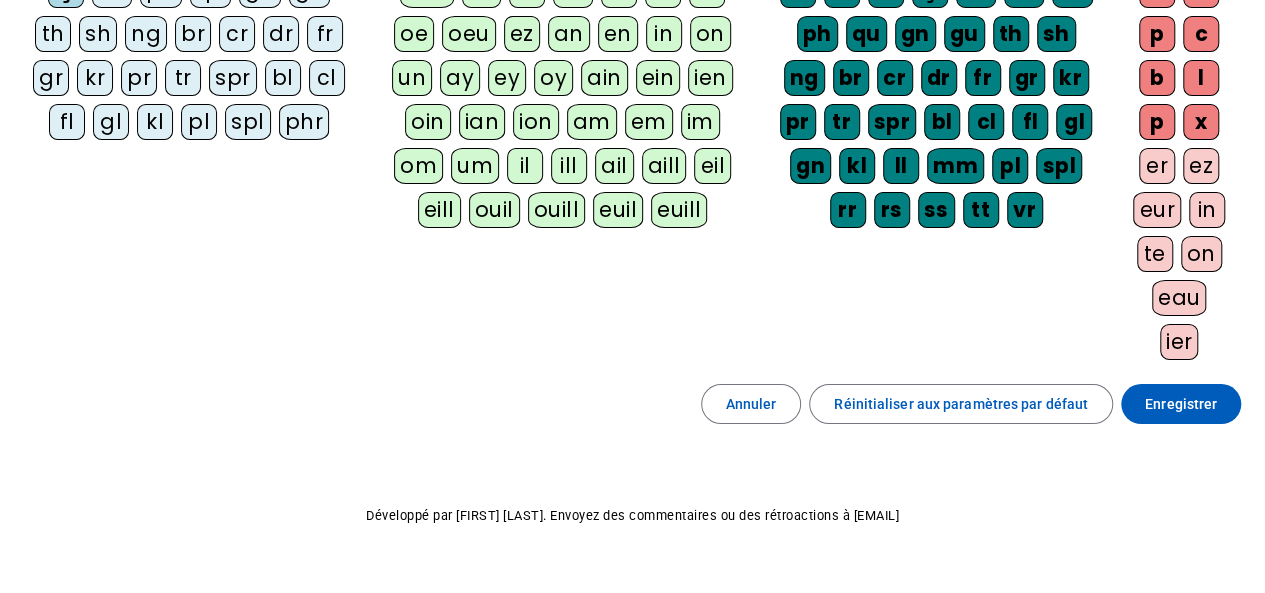 scroll, scrollTop: 402, scrollLeft: 0, axis: vertical 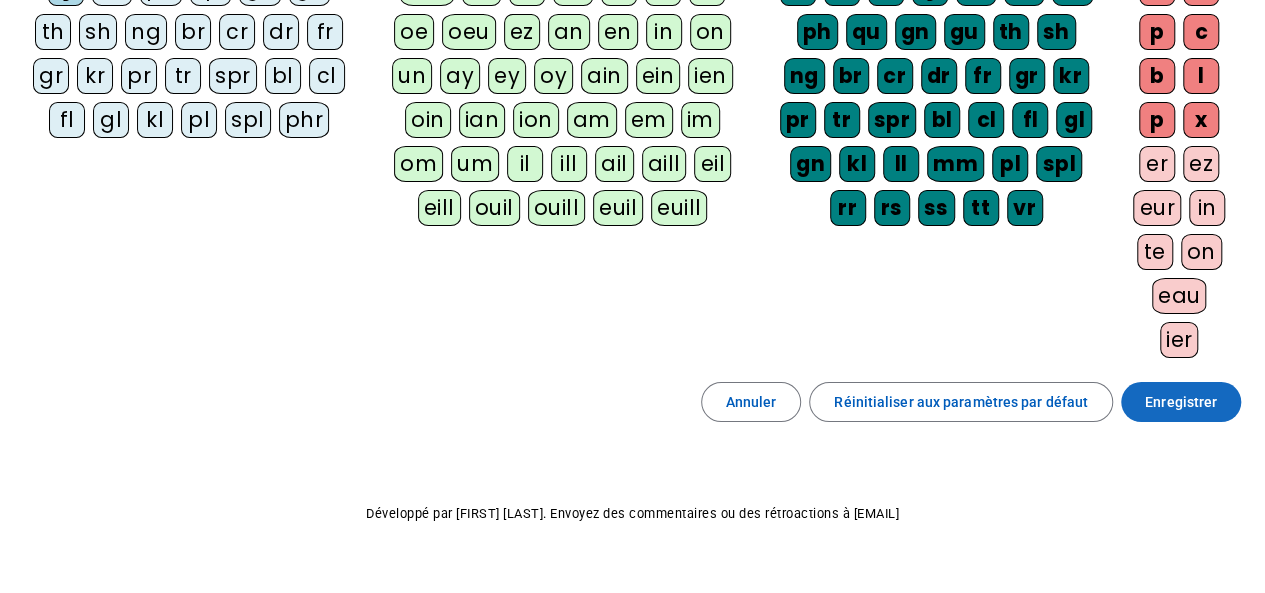 click on "Enregistrer" at bounding box center (1181, 402) 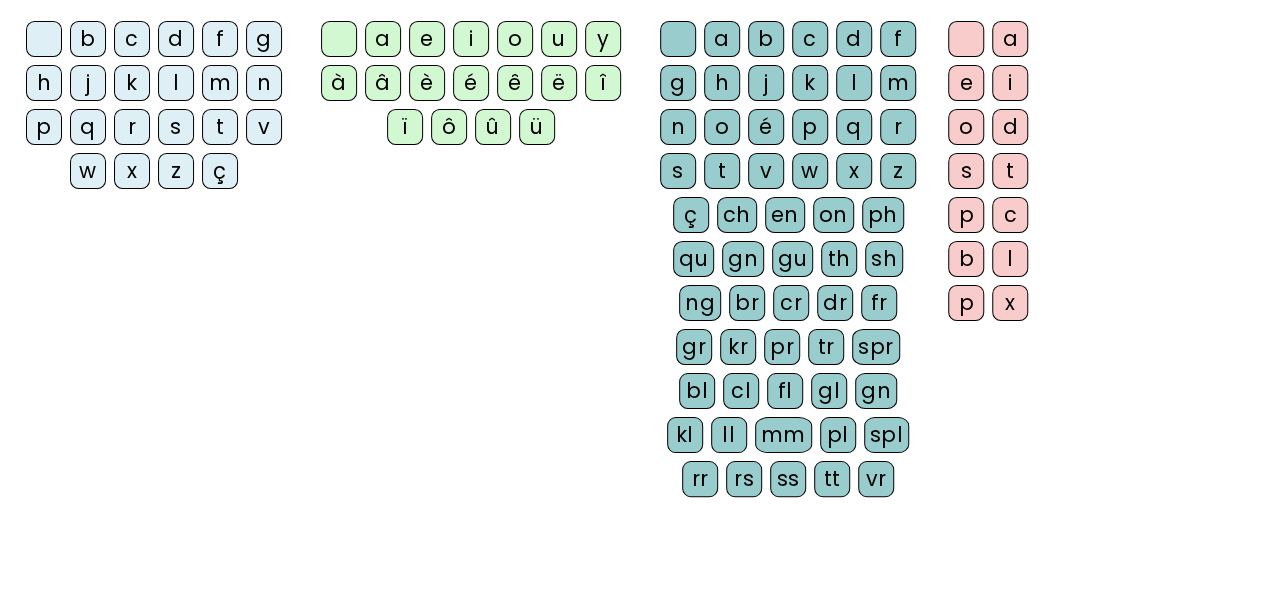 scroll, scrollTop: 392, scrollLeft: 0, axis: vertical 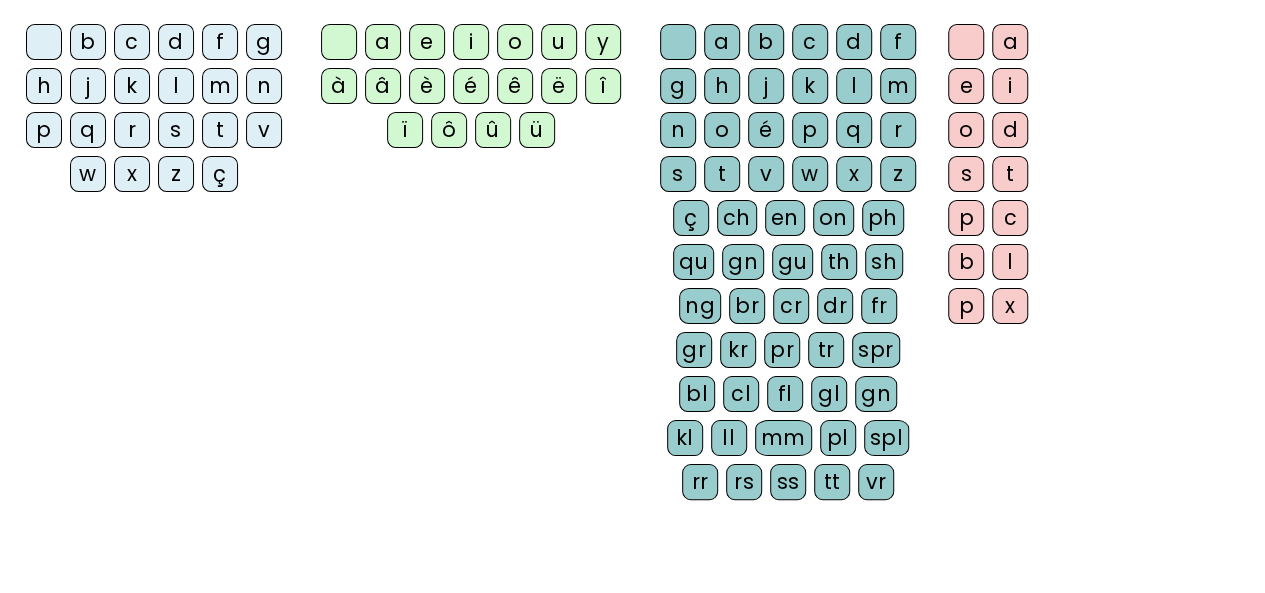 click on "qu" at bounding box center (678, 42) 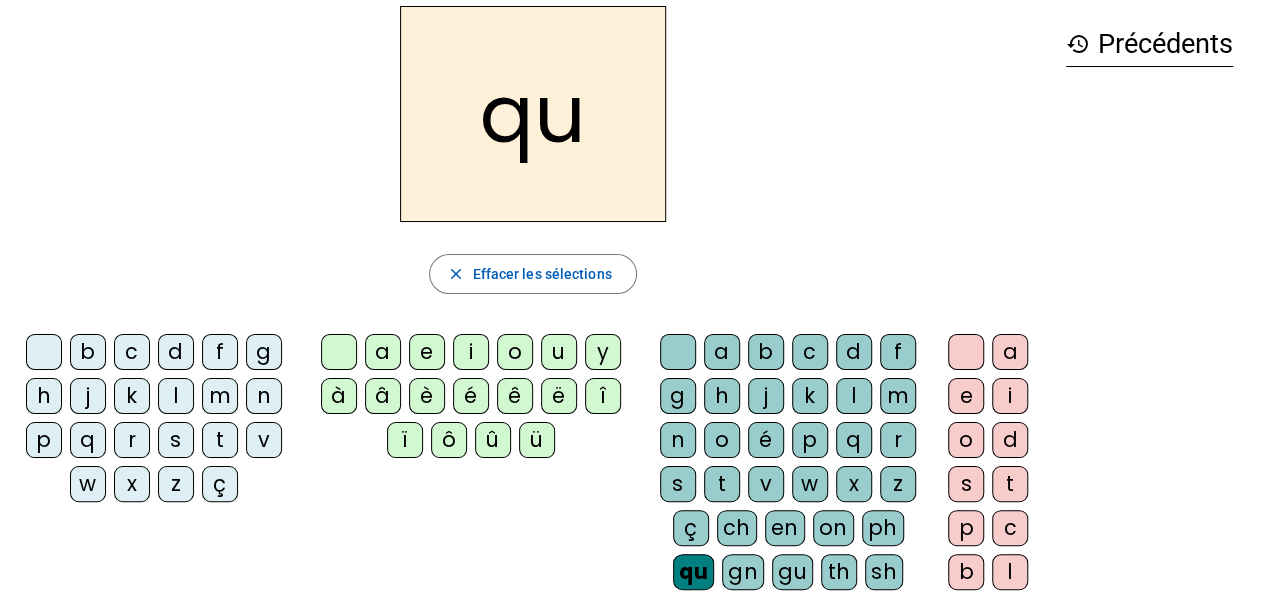 scroll, scrollTop: 61, scrollLeft: 0, axis: vertical 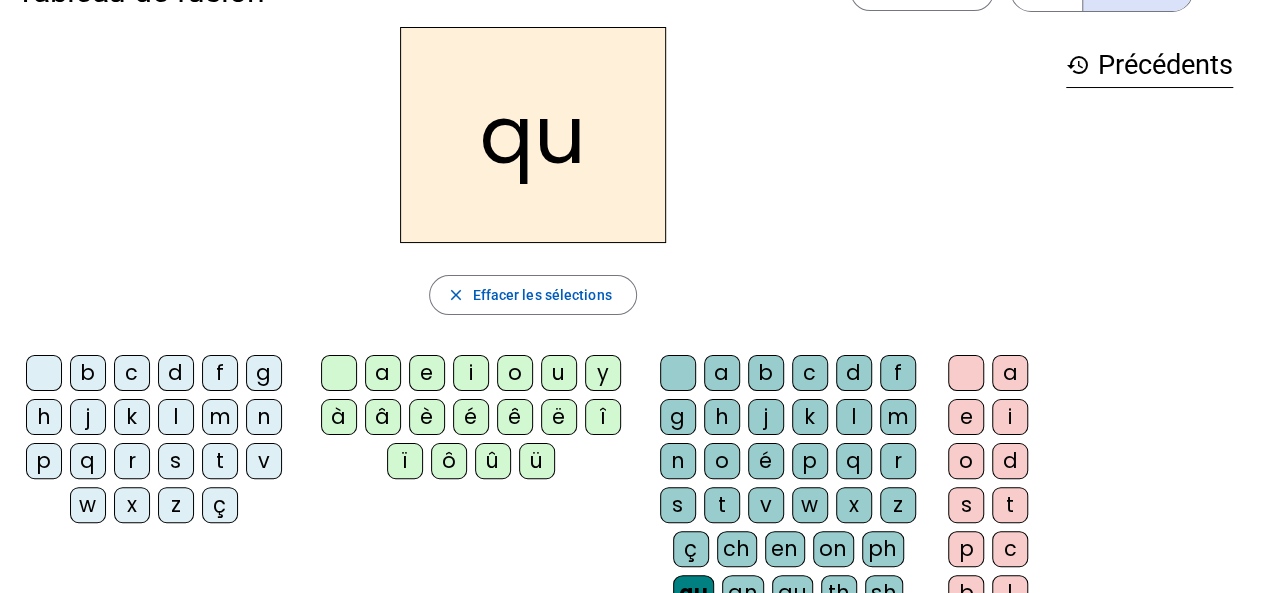 click on "i" at bounding box center (339, 373) 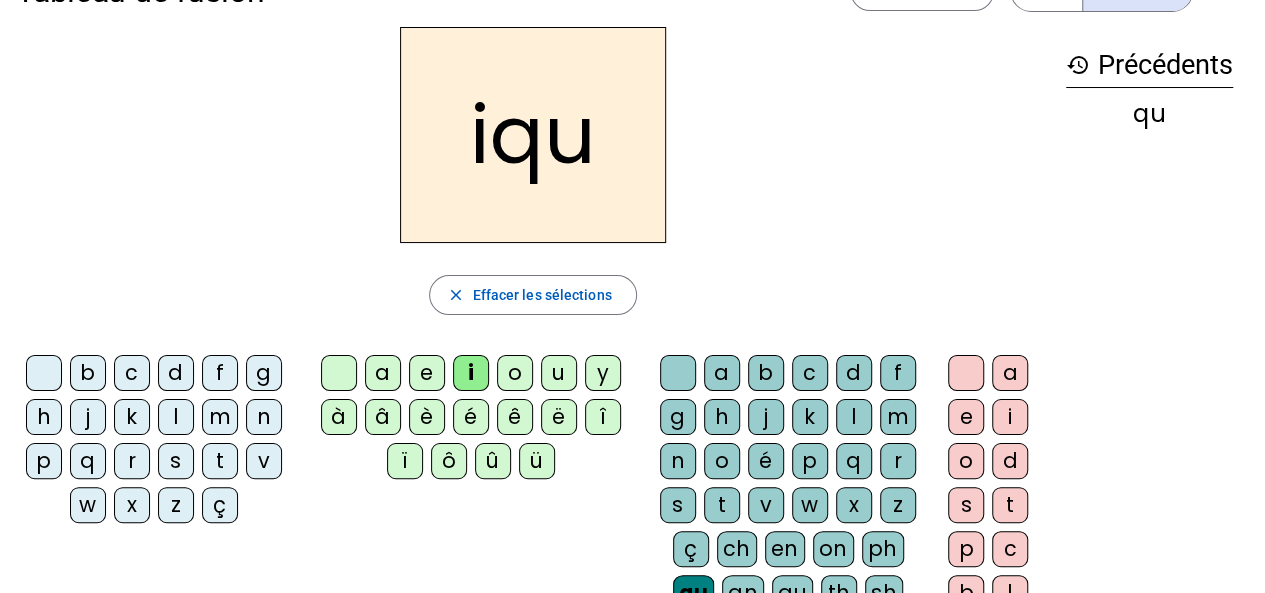 click on "iqu" at bounding box center (533, 135) 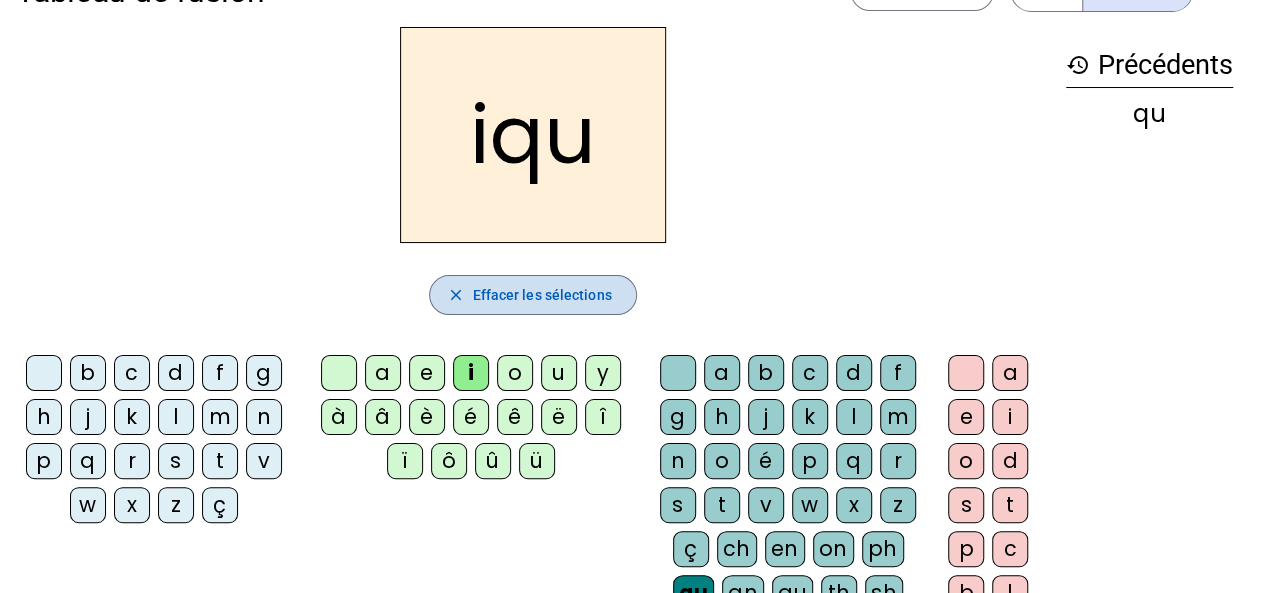 click on "Effacer les sélections" at bounding box center (541, 295) 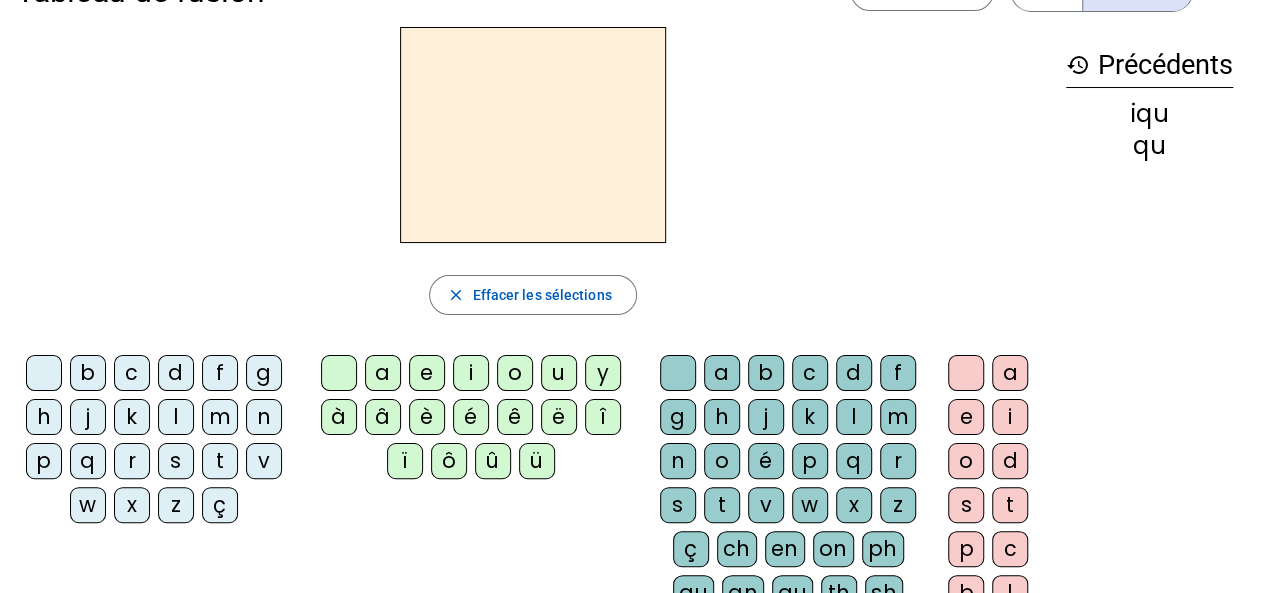 click on "i" at bounding box center (339, 373) 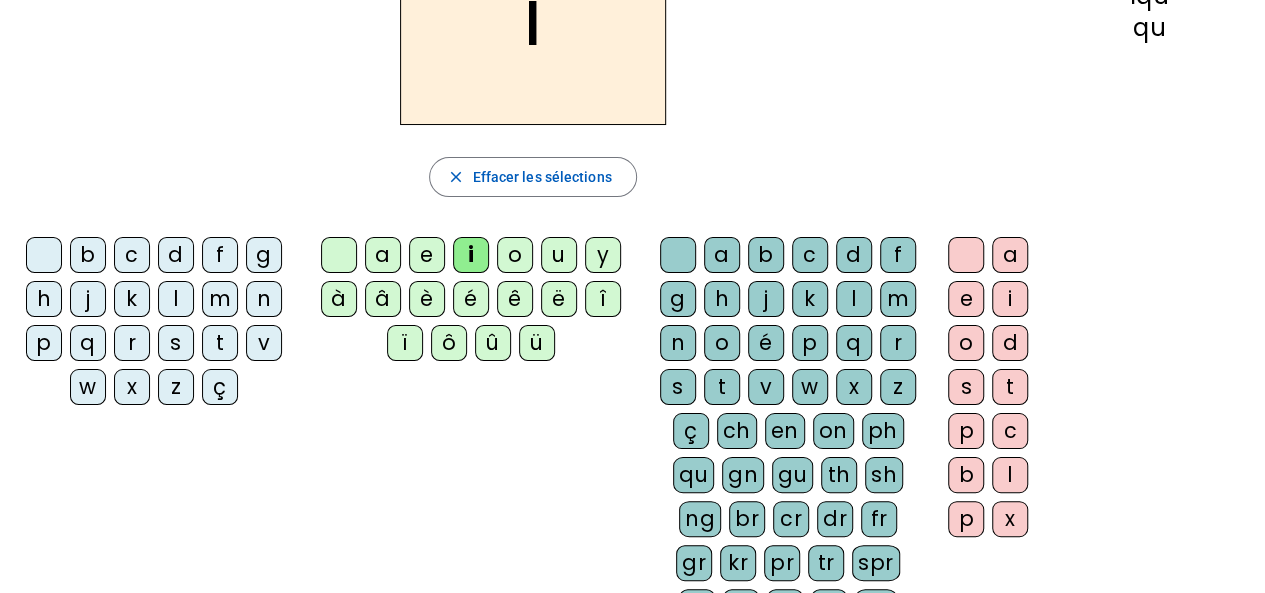 scroll, scrollTop: 180, scrollLeft: 0, axis: vertical 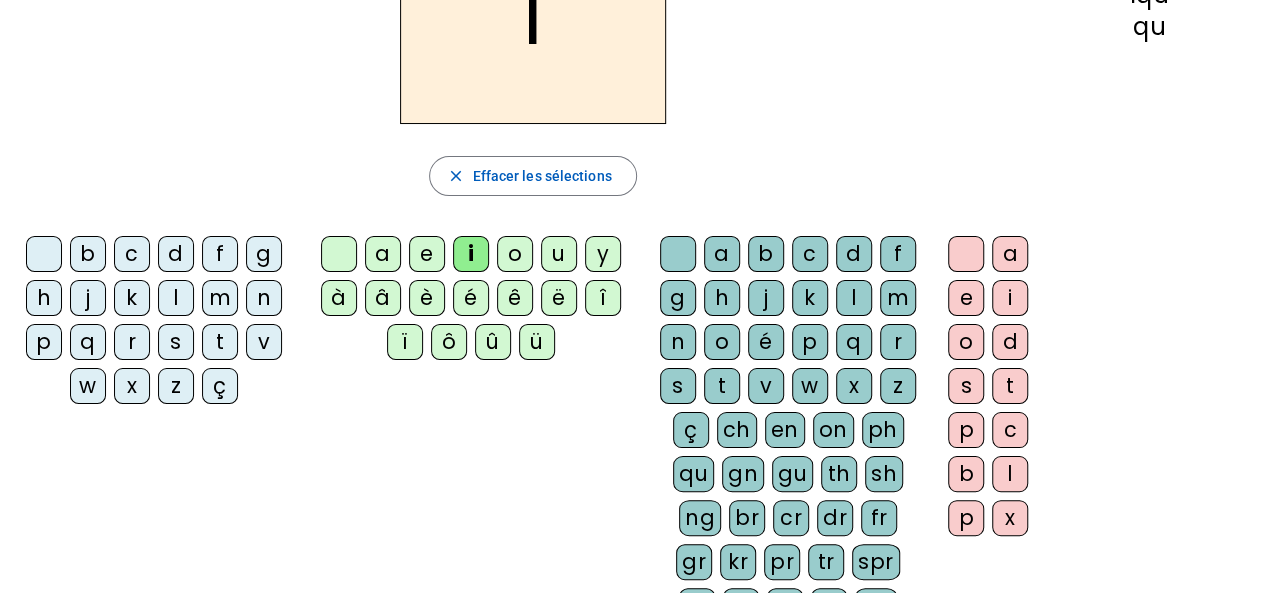 click on "qu" at bounding box center (678, 254) 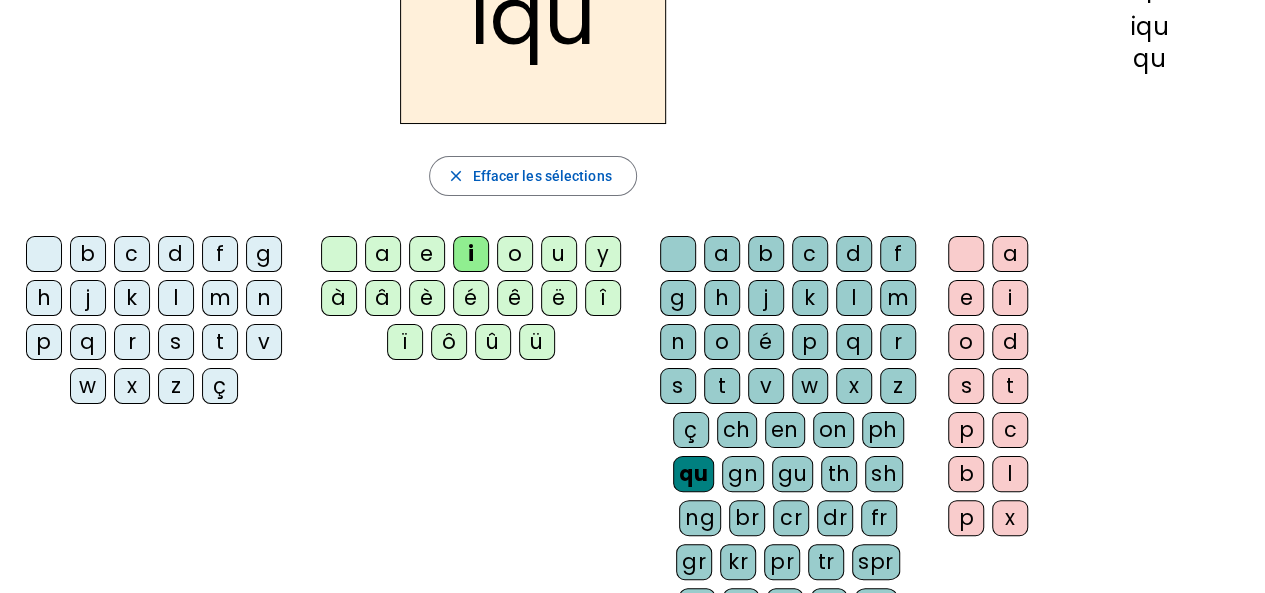 scroll, scrollTop: 90, scrollLeft: 0, axis: vertical 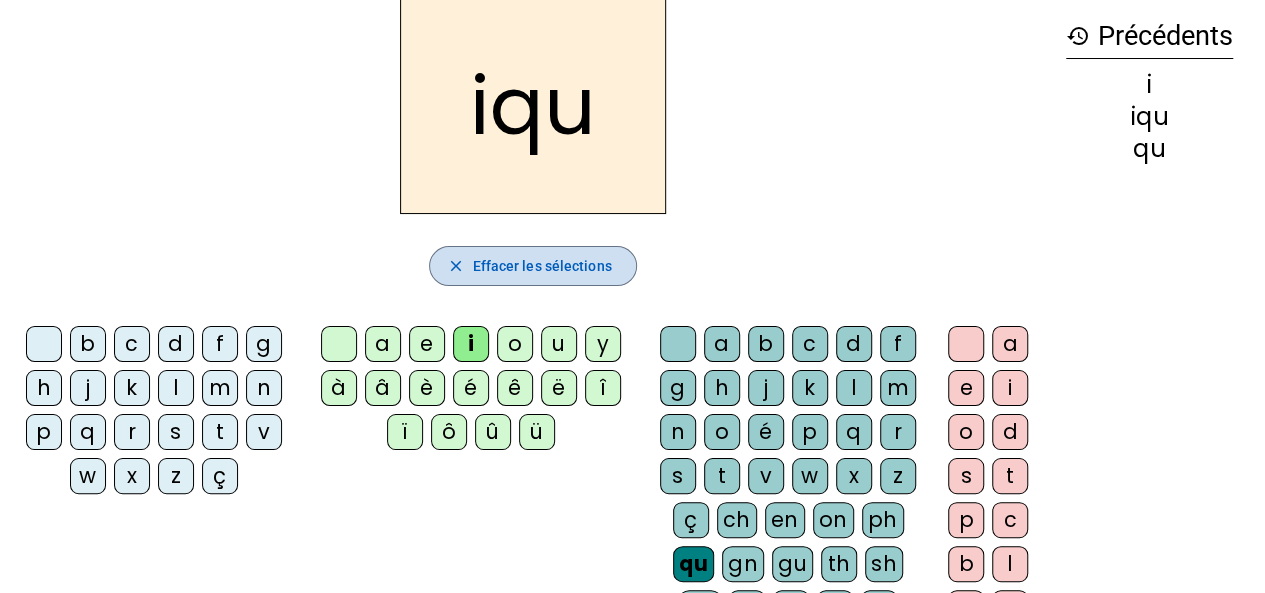 click on "Effacer les sélections" at bounding box center [541, 266] 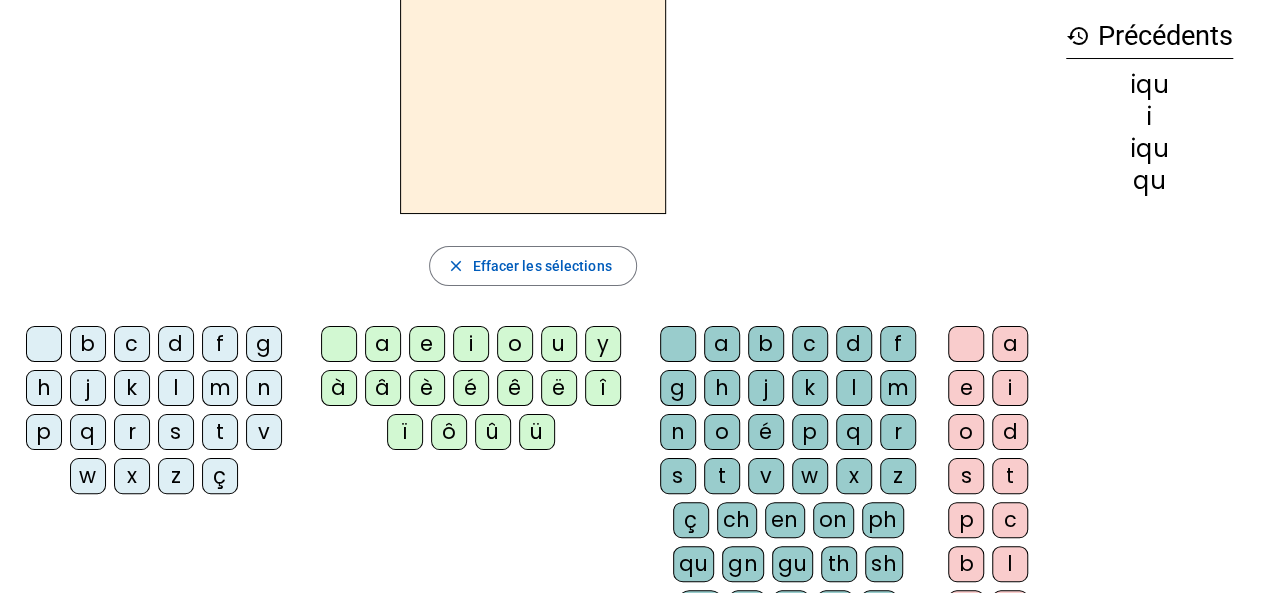 click on "qu" at bounding box center [678, 344] 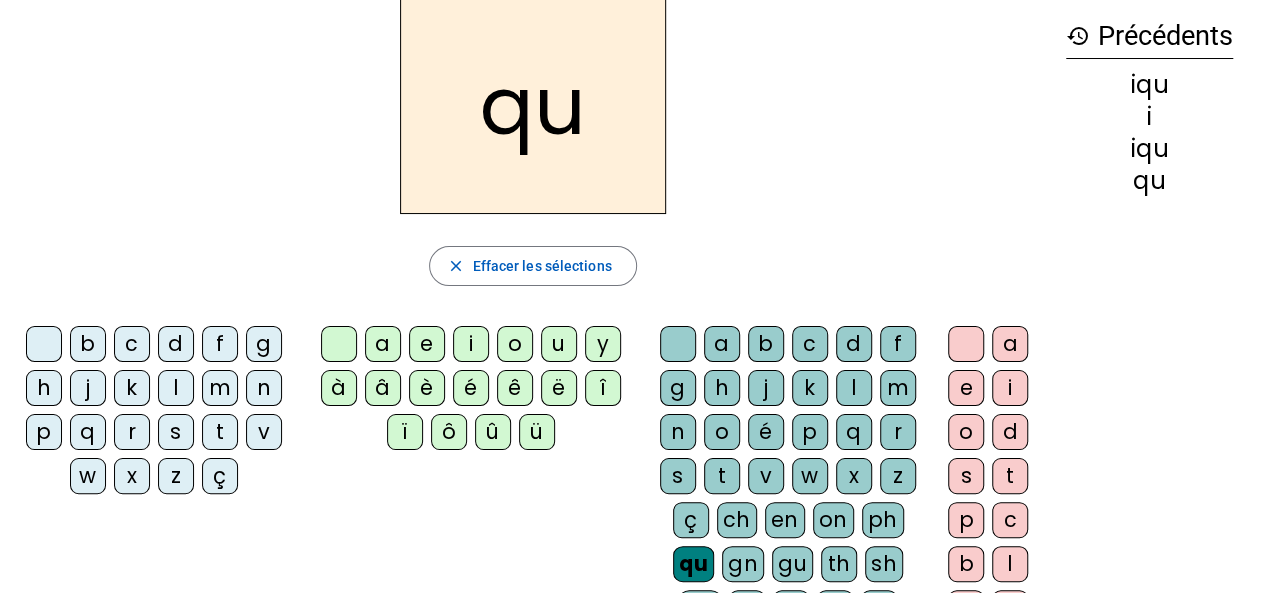 click on "i" at bounding box center [339, 344] 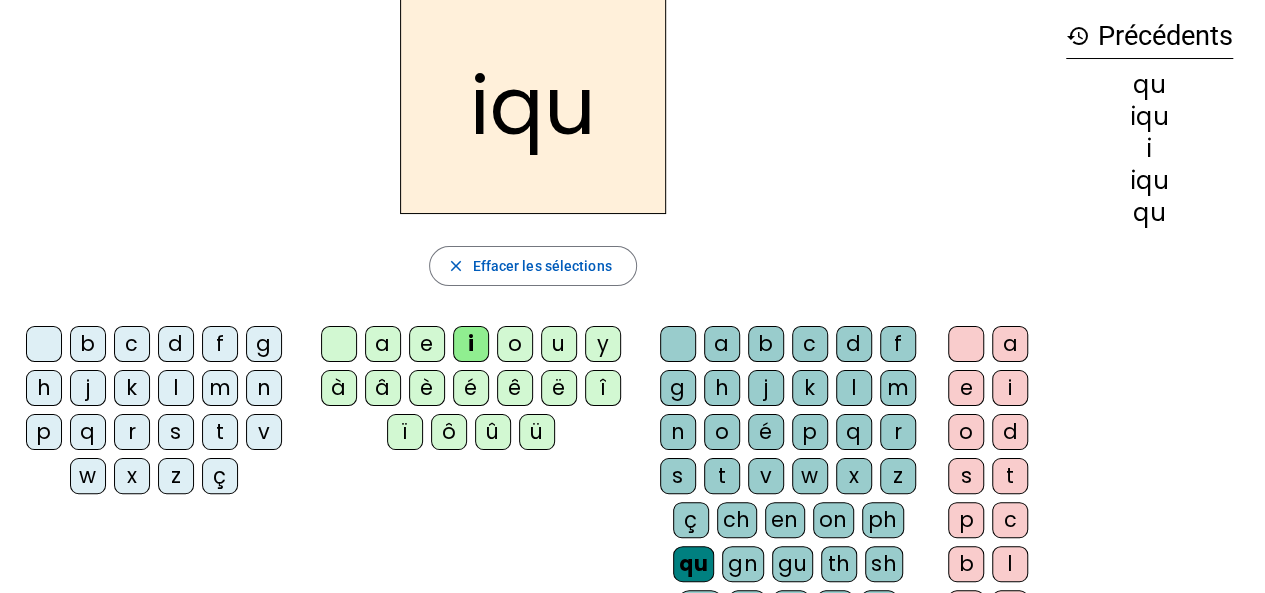 scroll, scrollTop: 0, scrollLeft: 0, axis: both 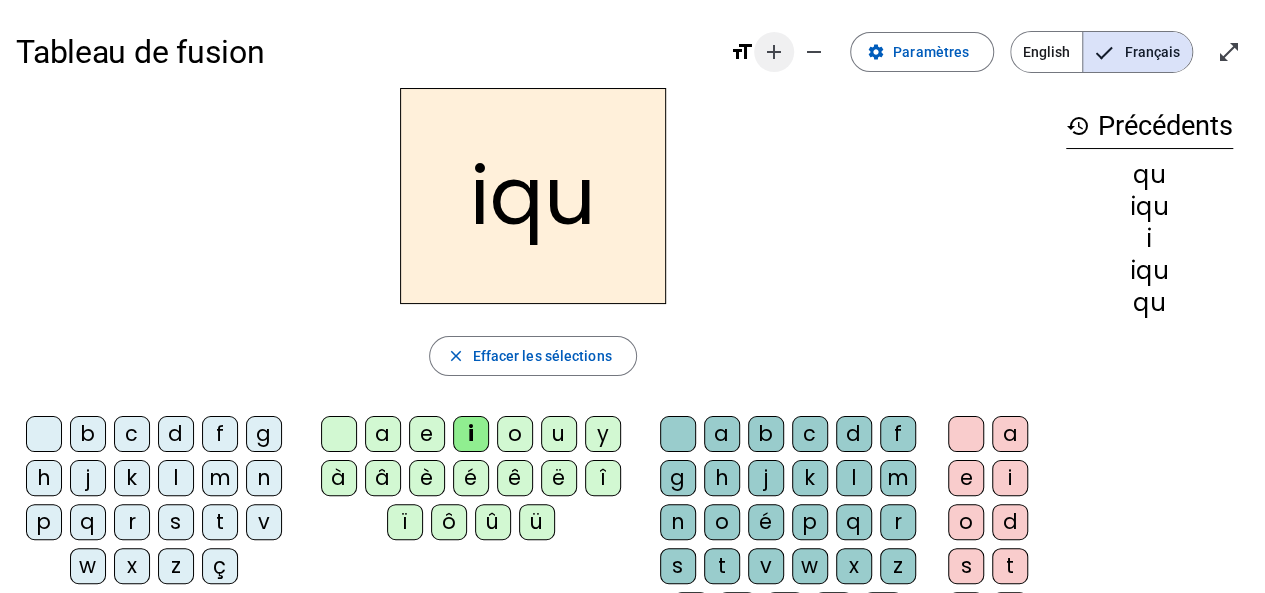 click on "add" at bounding box center [774, 52] 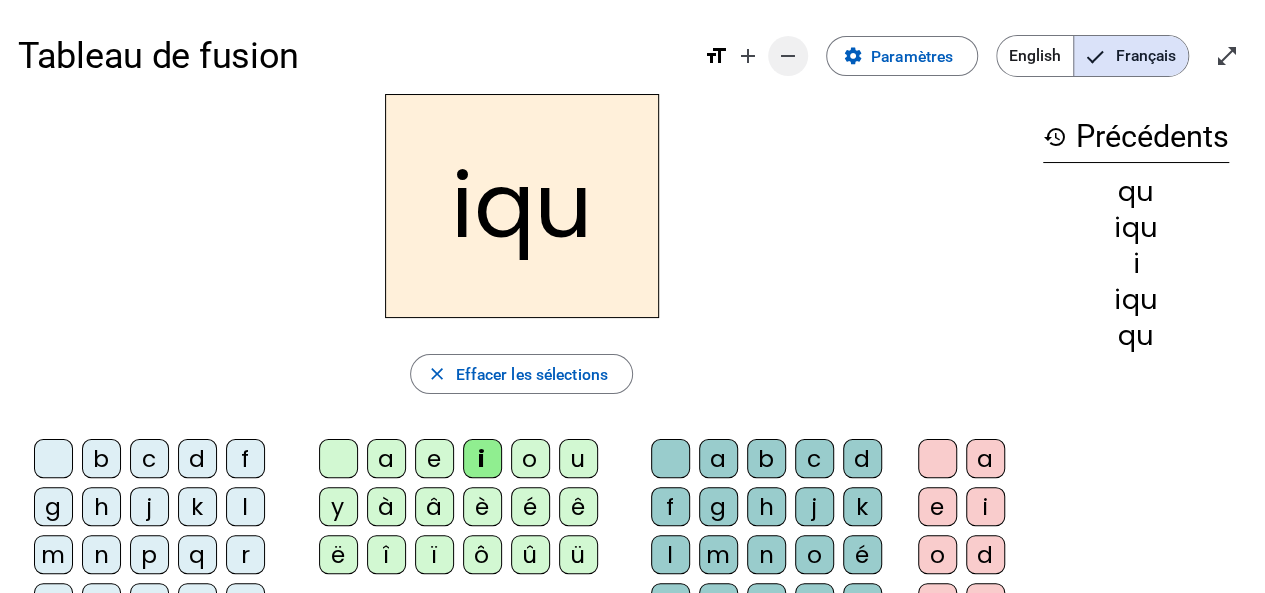 click on "remove" at bounding box center (788, 56) 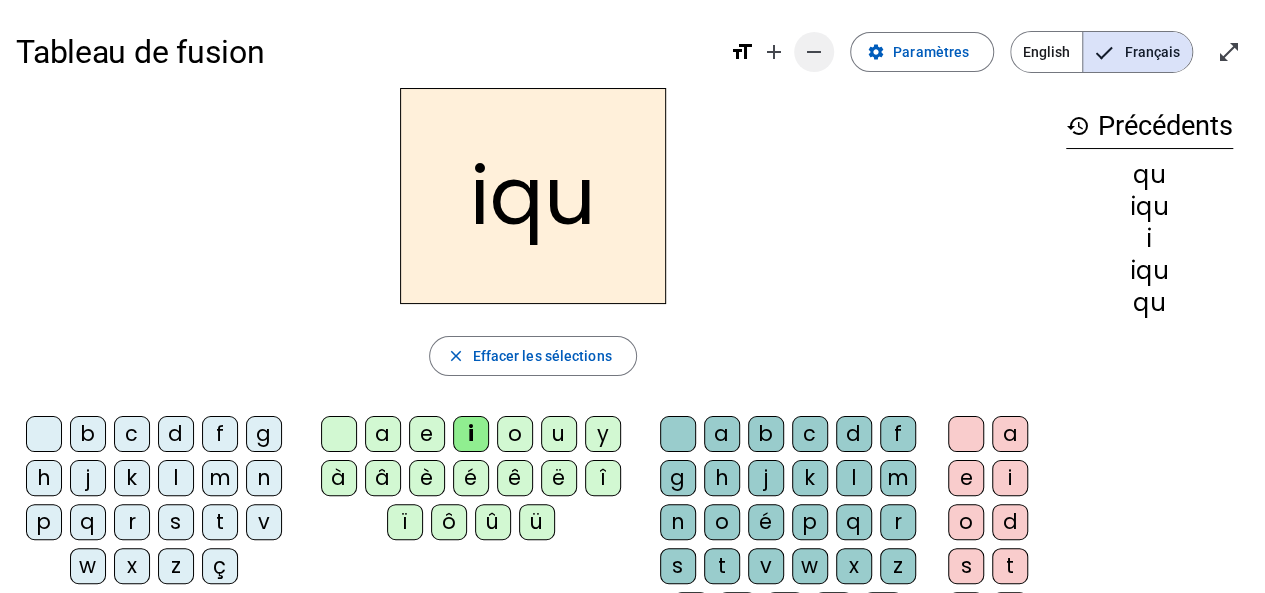 click on "add" at bounding box center (774, 52) 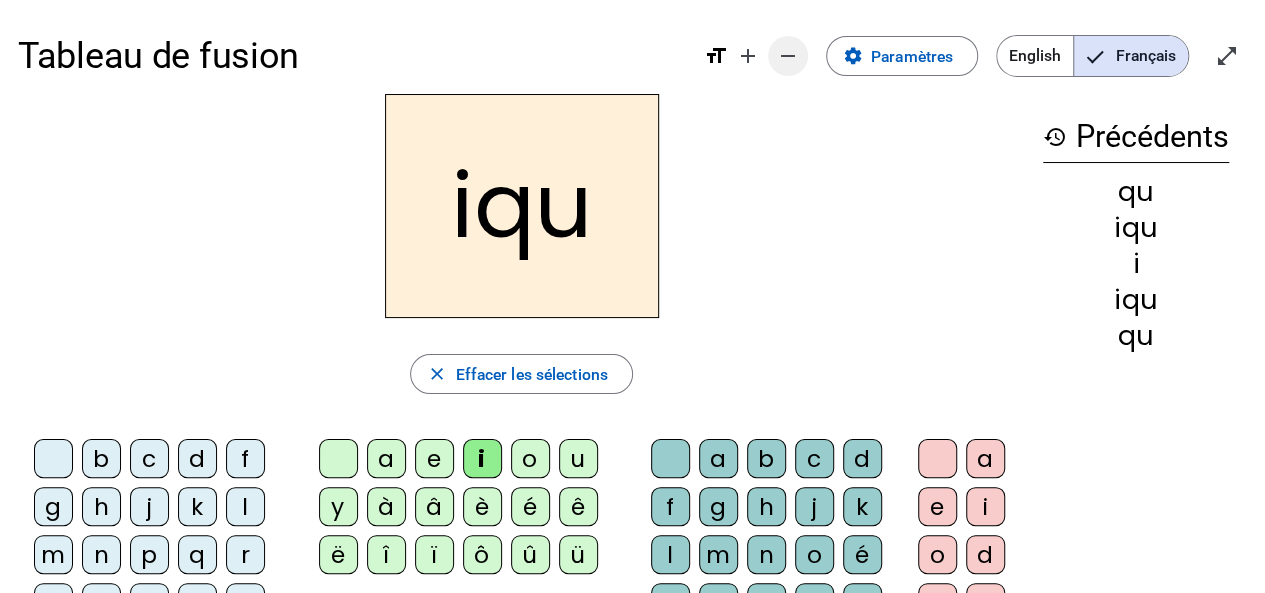 click at bounding box center [788, 56] 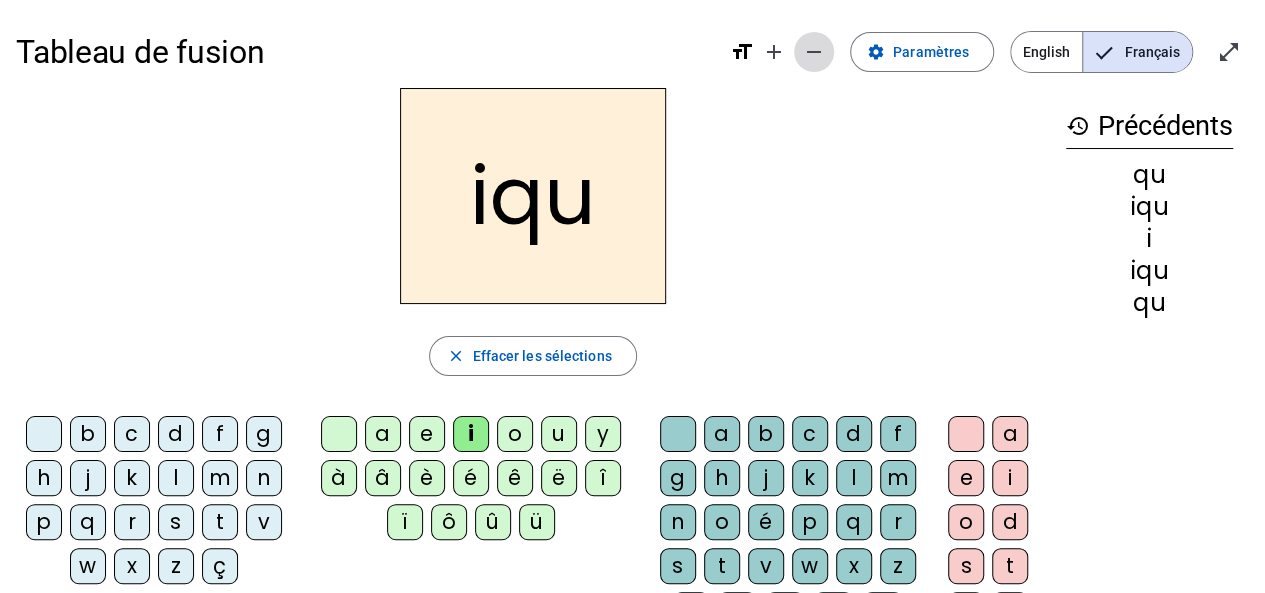 click on "remove" at bounding box center [814, 52] 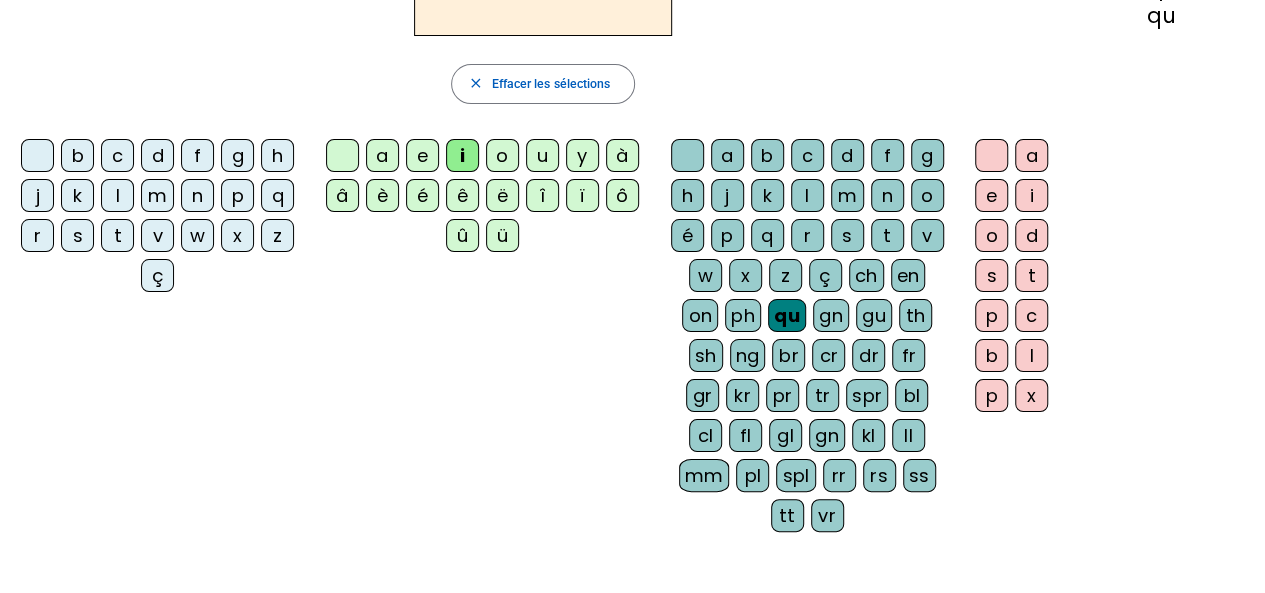 scroll, scrollTop: 0, scrollLeft: 0, axis: both 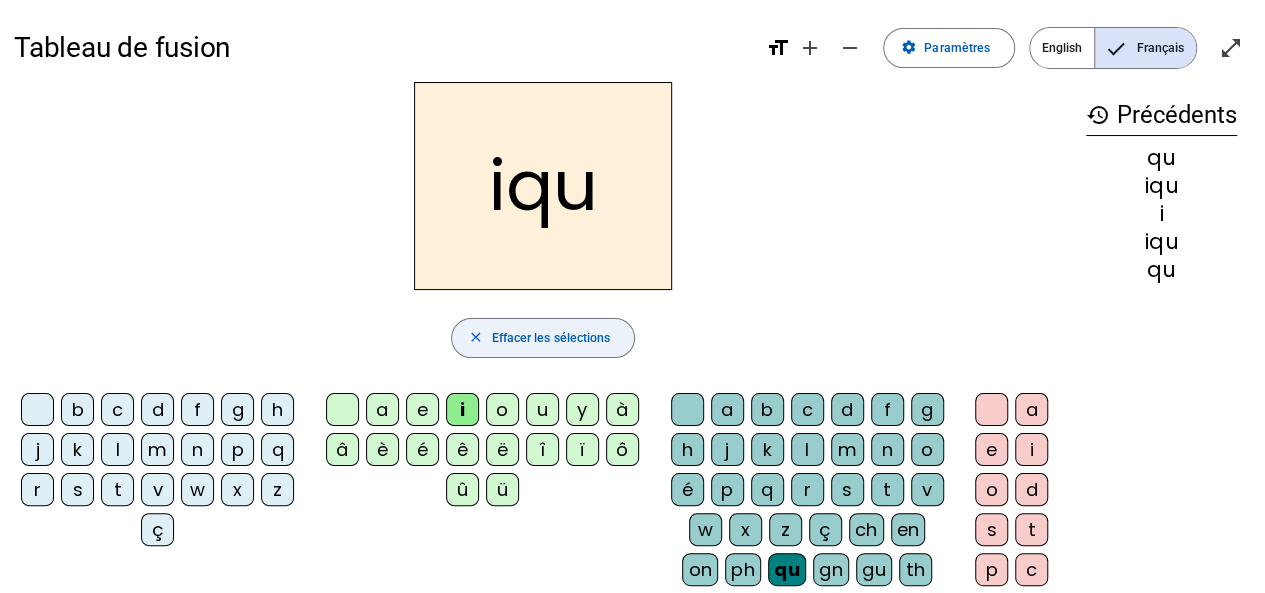 click on "Effacer les sélections" at bounding box center [550, 338] 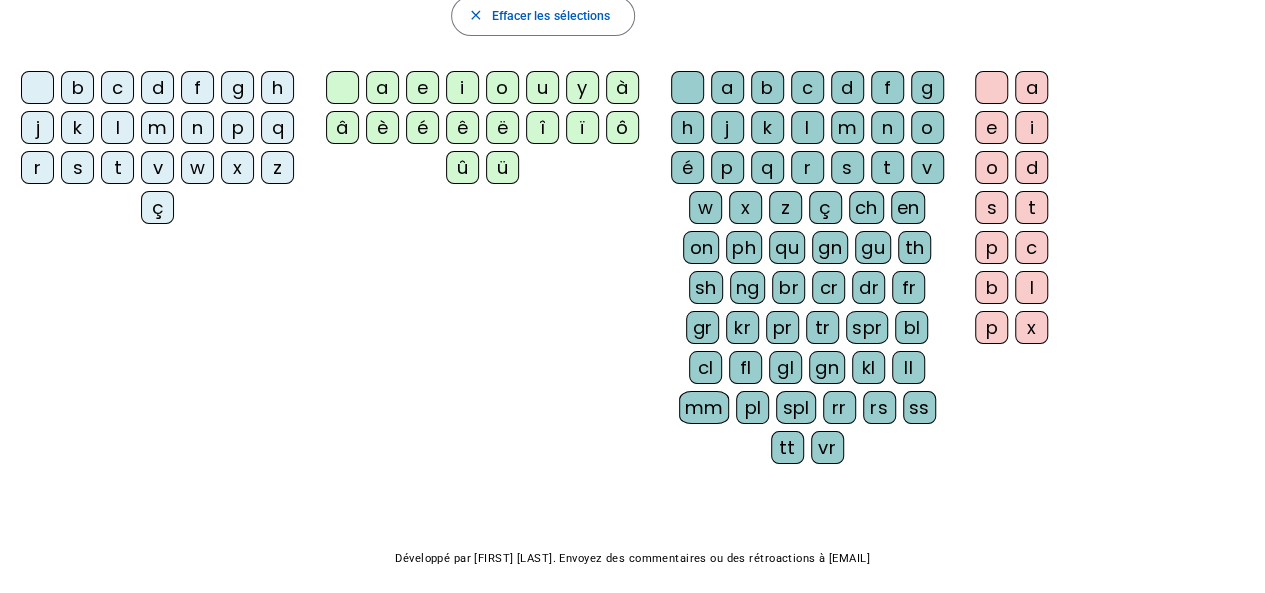 scroll, scrollTop: 325, scrollLeft: 0, axis: vertical 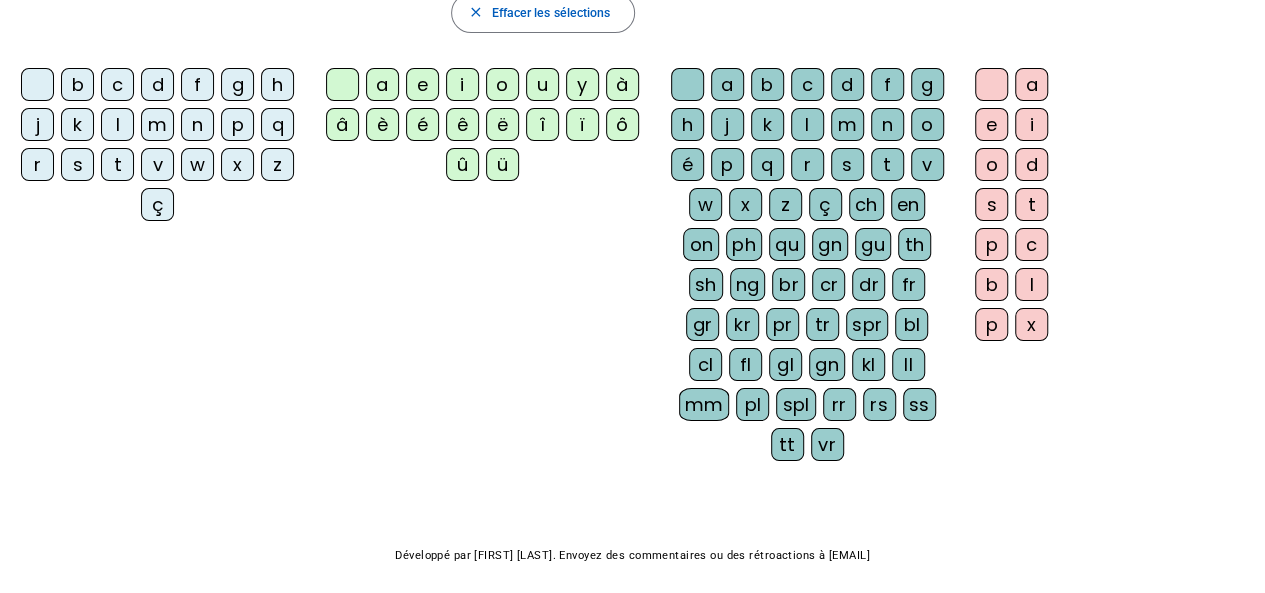 click on "qu" at bounding box center [687, 84] 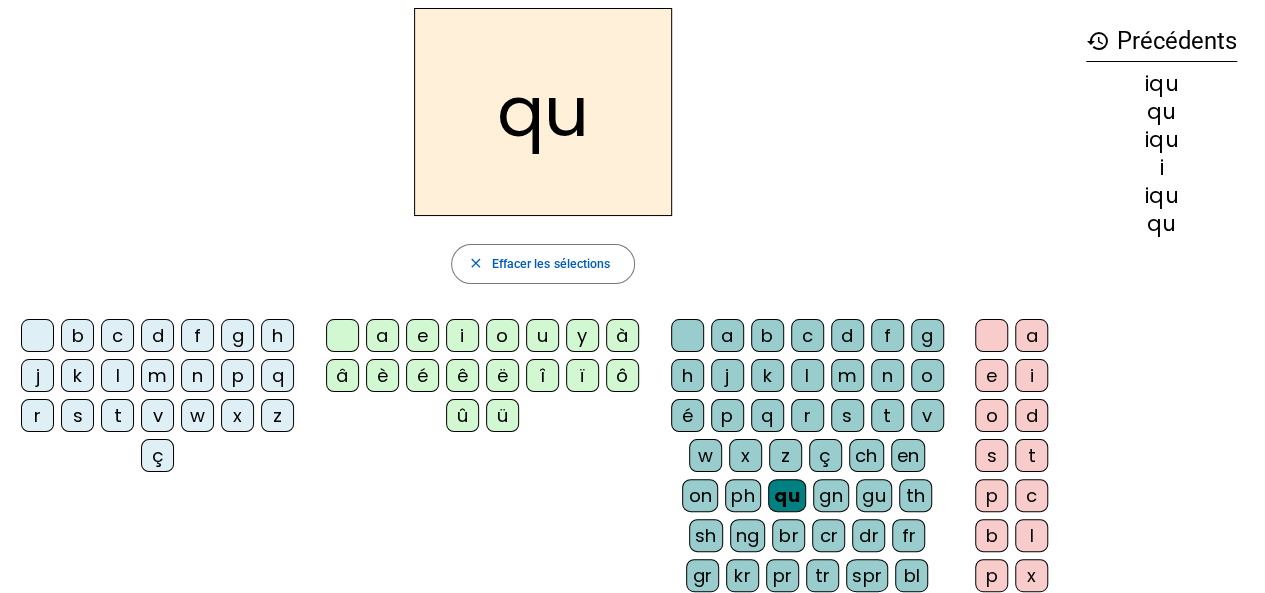 scroll, scrollTop: 73, scrollLeft: 0, axis: vertical 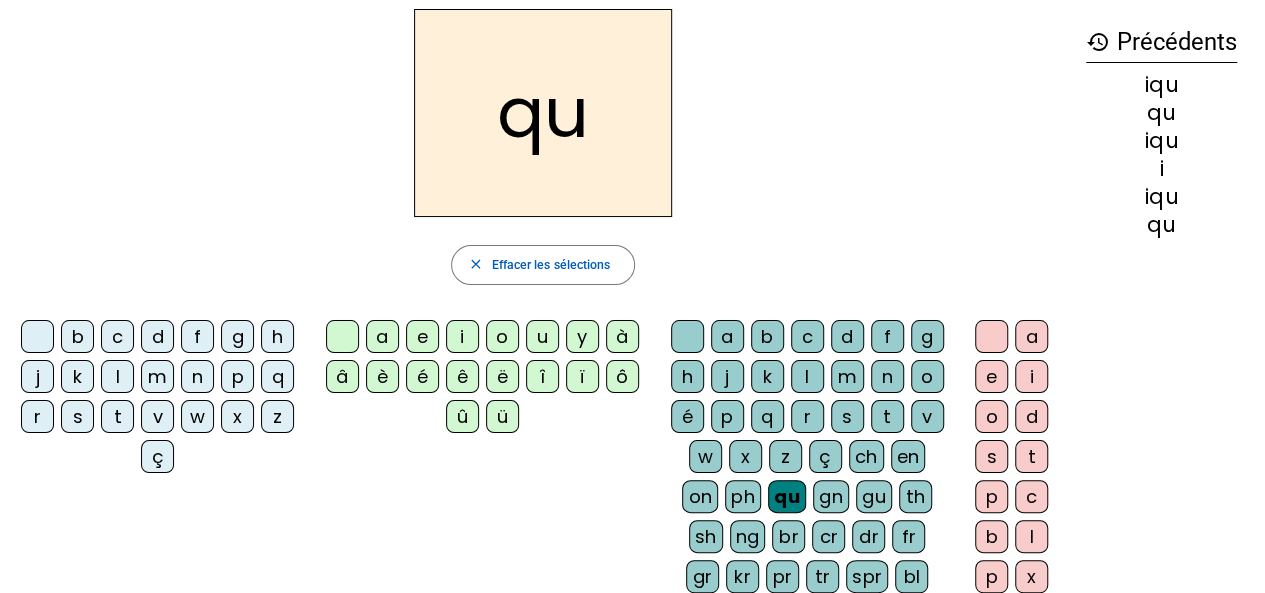 click on "i" at bounding box center [991, 336] 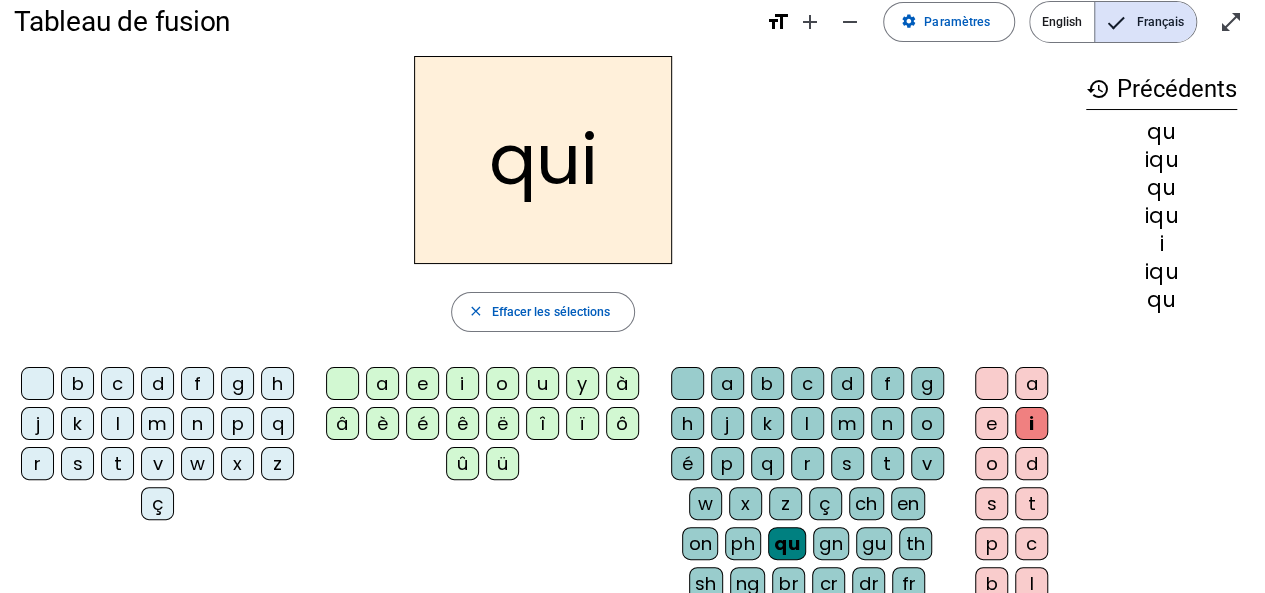 scroll, scrollTop: 22, scrollLeft: 0, axis: vertical 